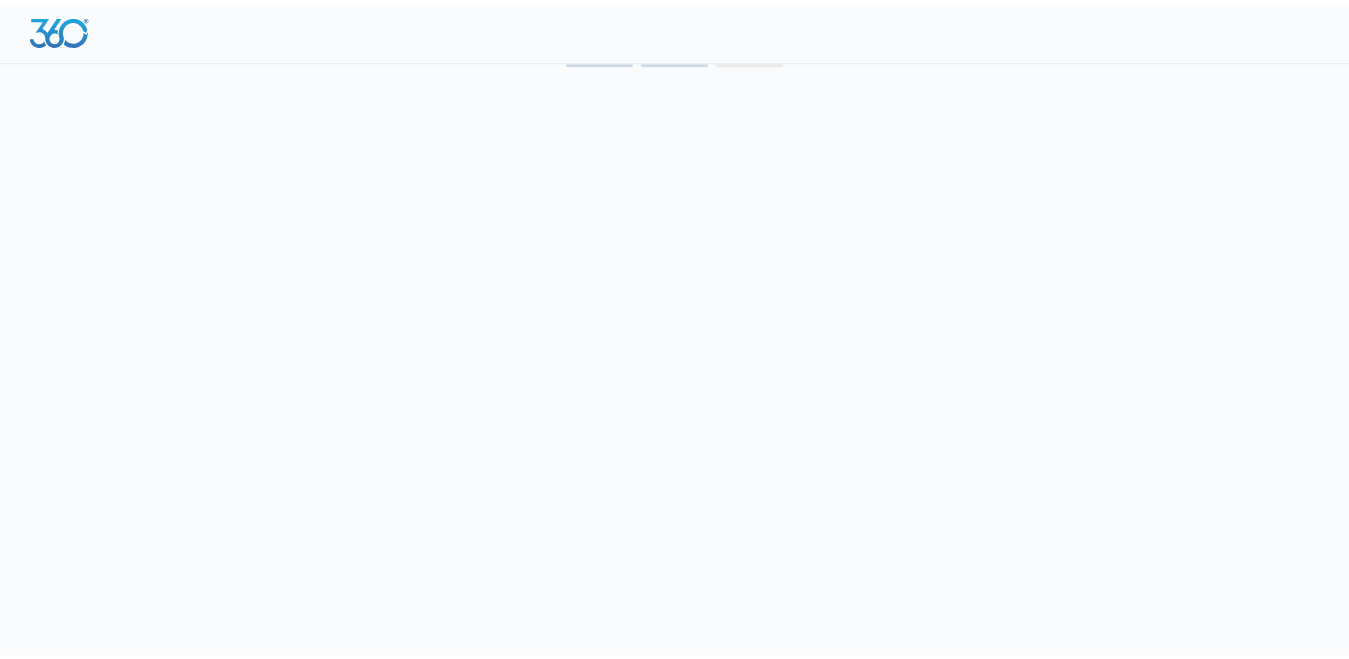 scroll, scrollTop: 0, scrollLeft: 0, axis: both 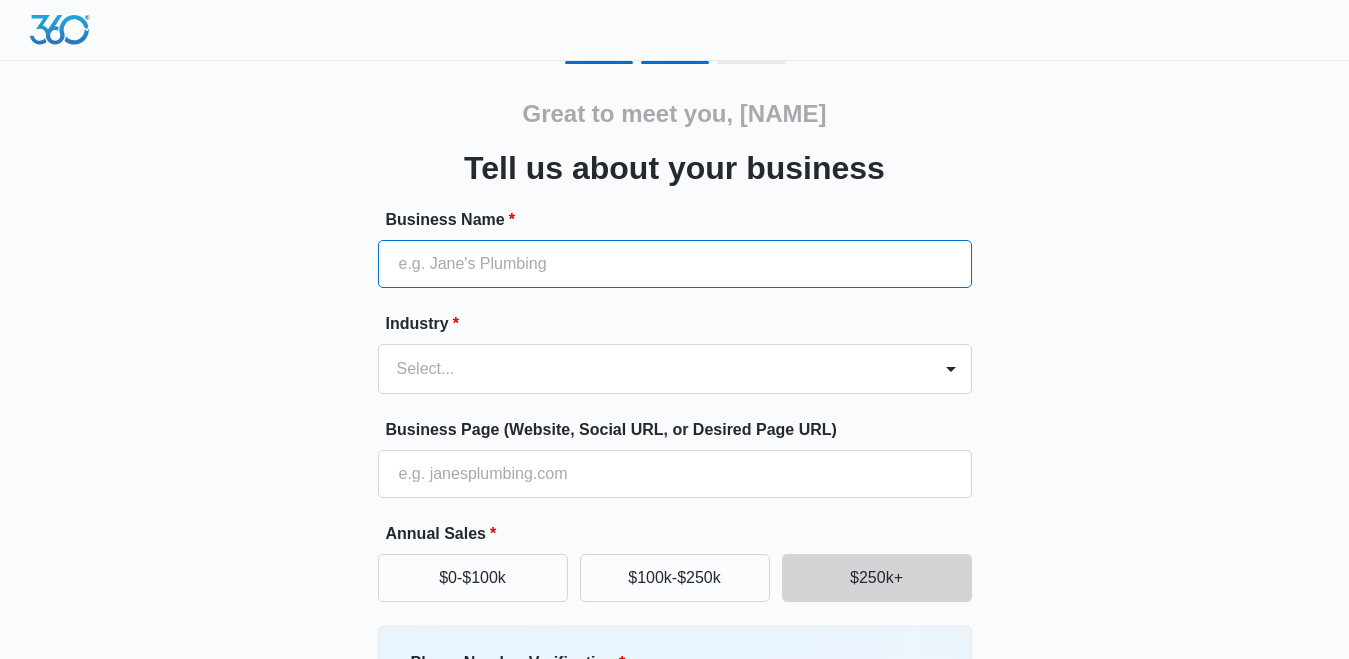 click on "Business Name *" at bounding box center [675, 264] 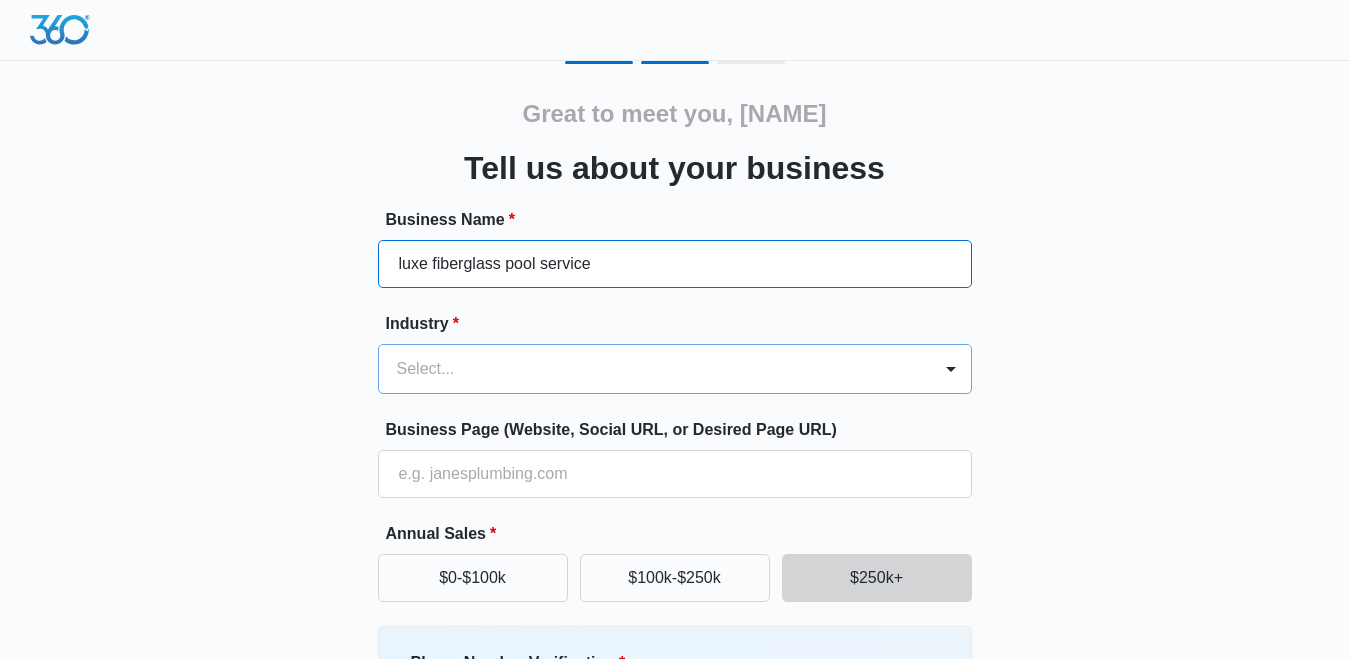type on "luxe fiberglass pool service" 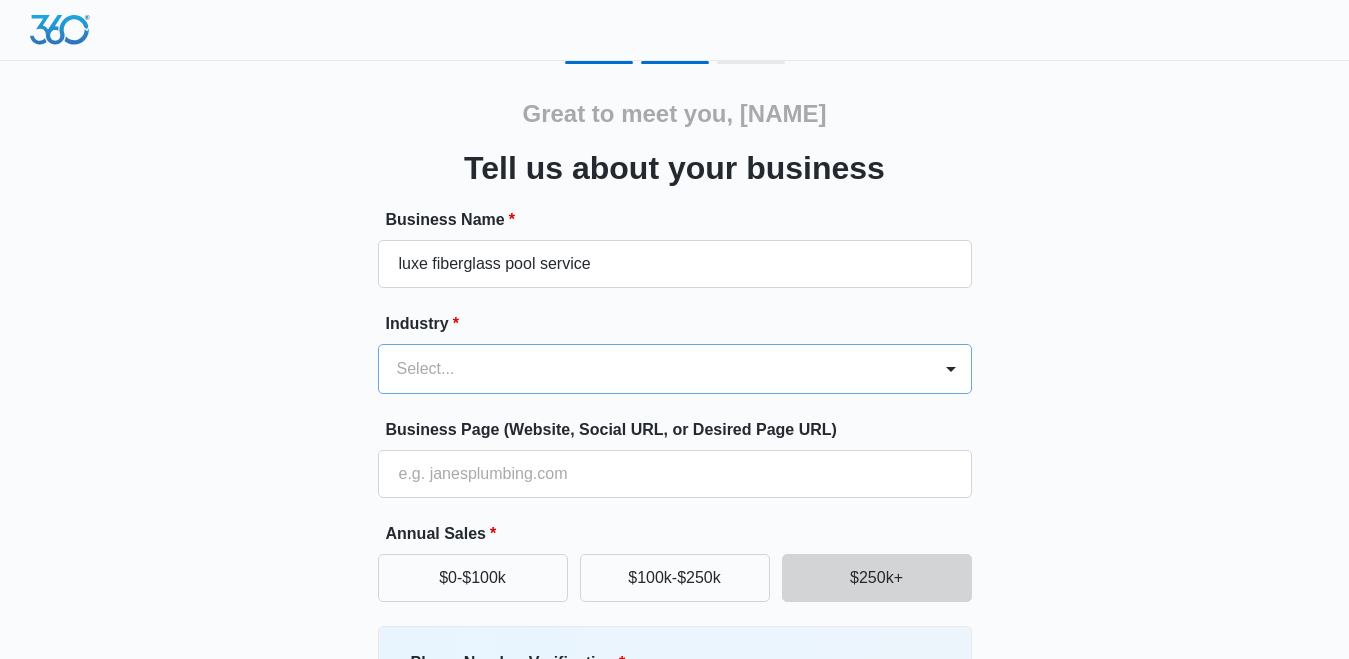 click at bounding box center [651, 369] 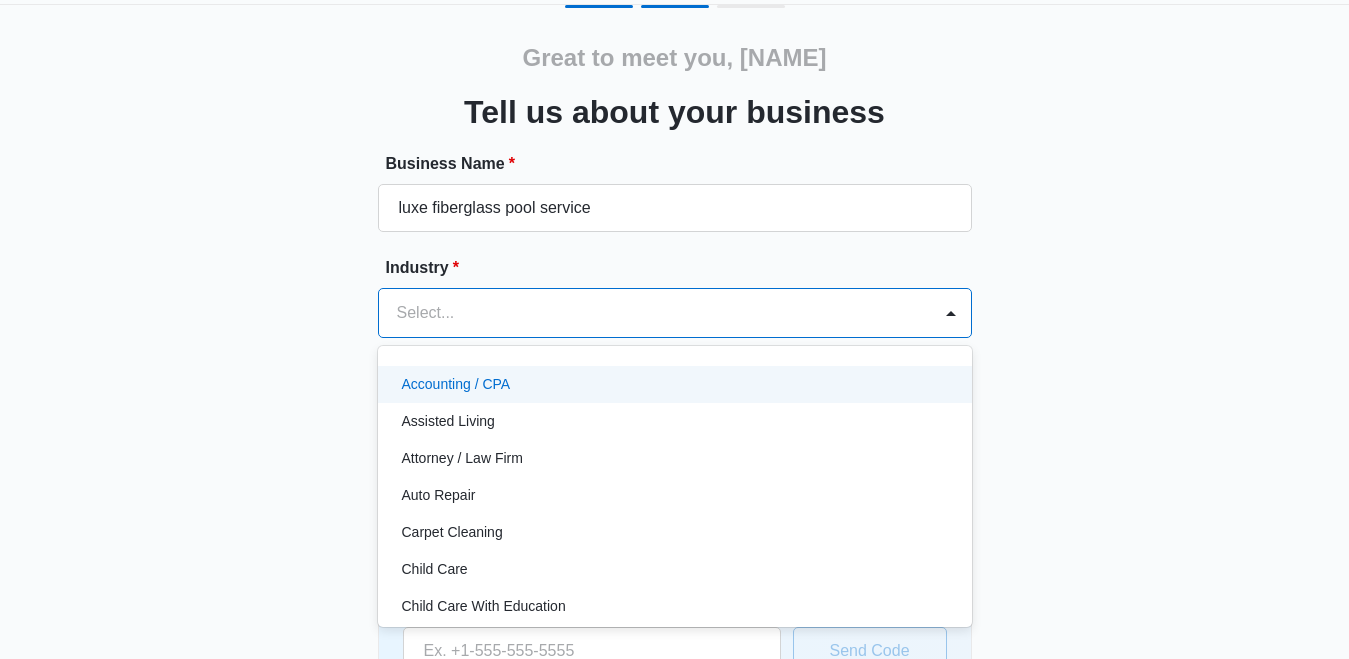 scroll, scrollTop: 57, scrollLeft: 0, axis: vertical 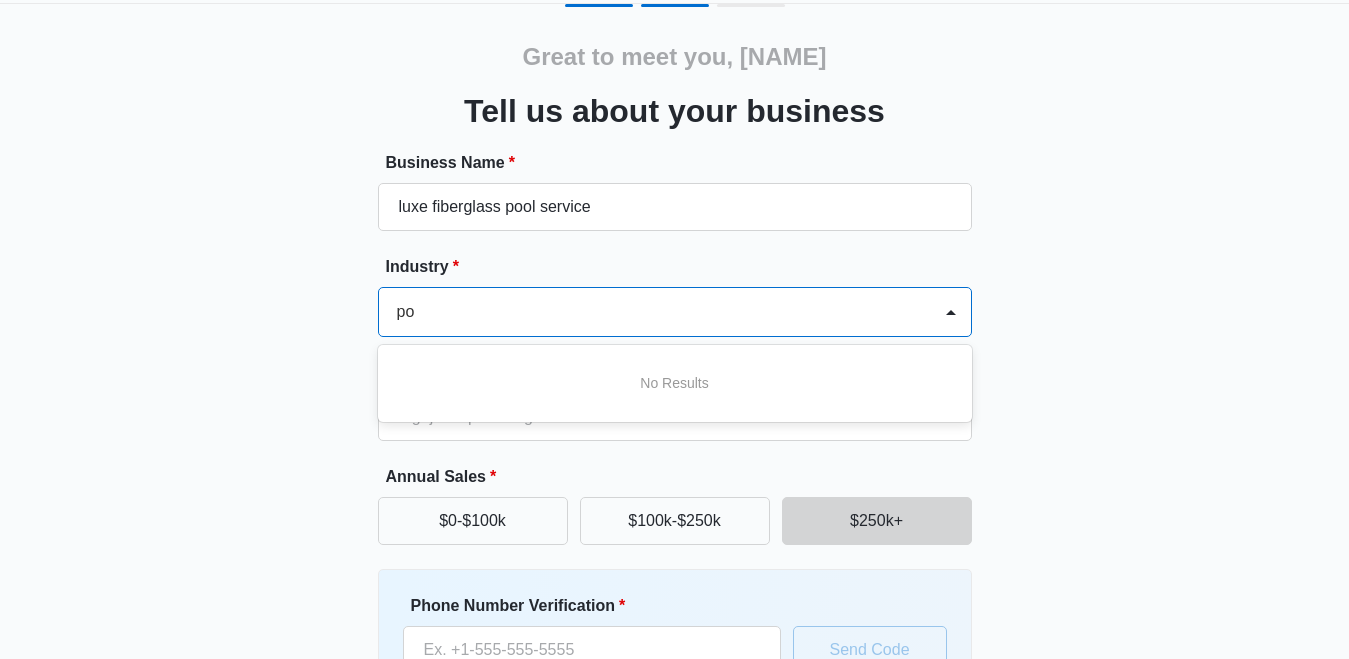 type on "p" 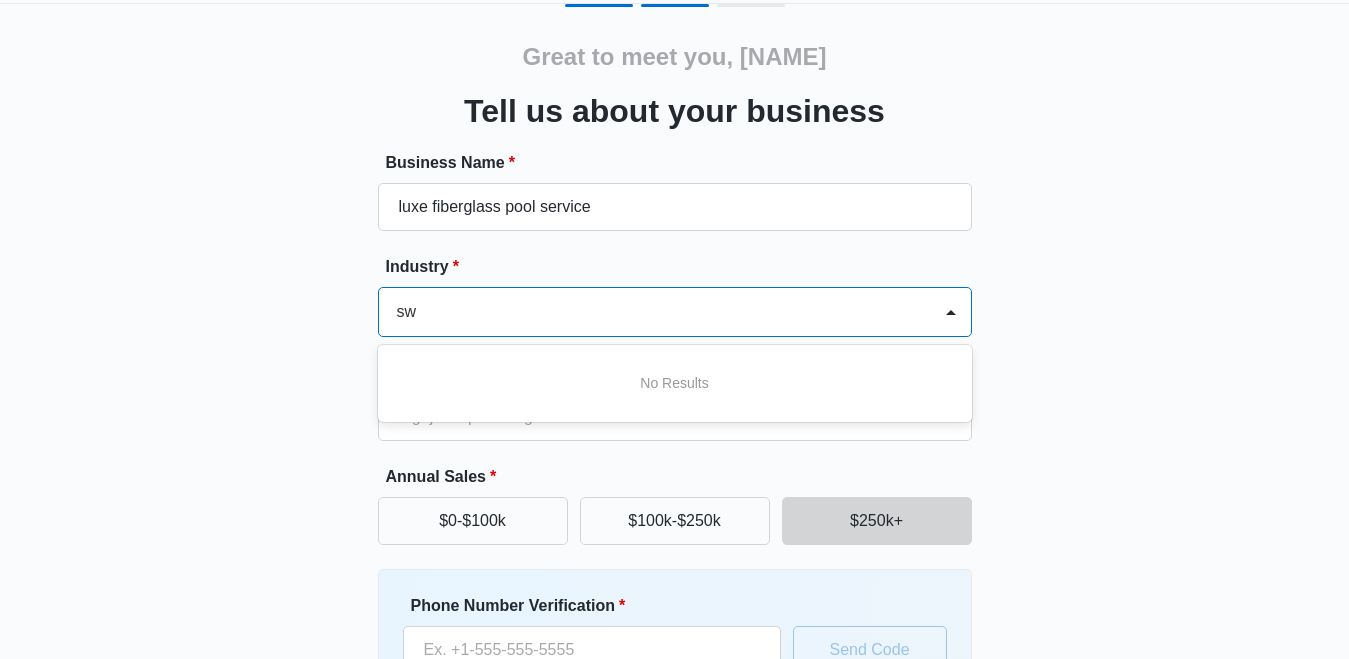 type on "s" 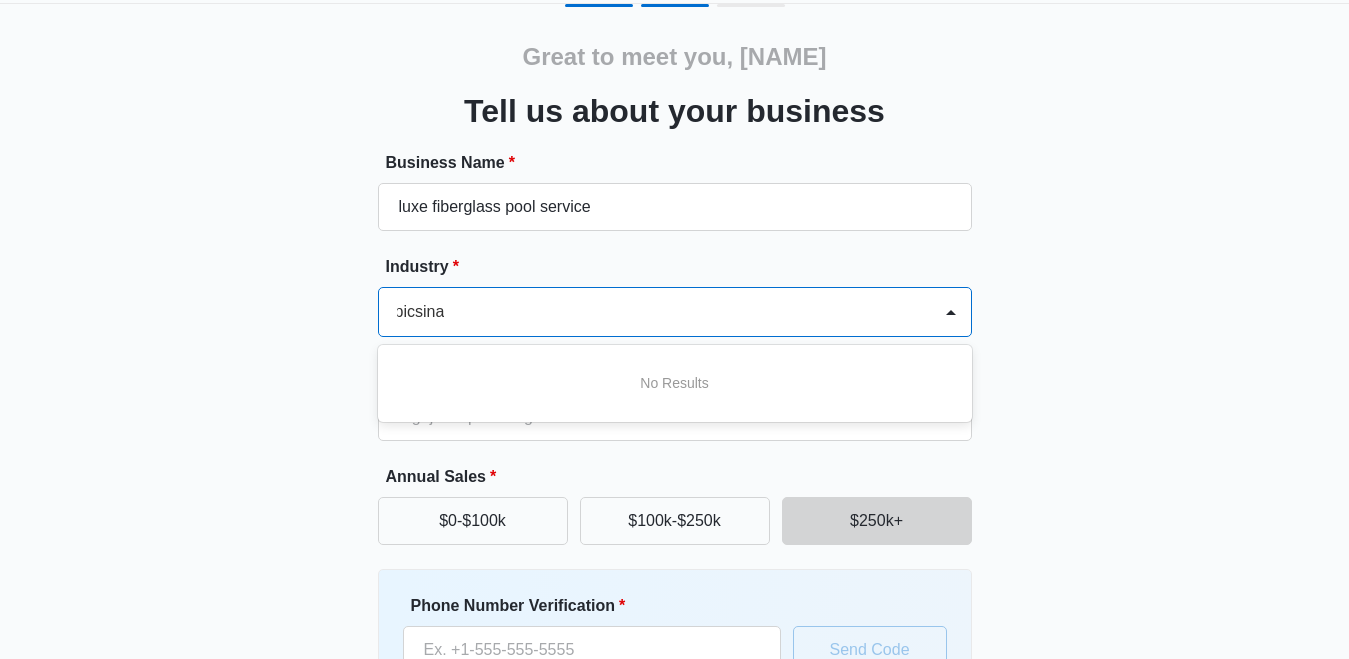 scroll, scrollTop: 0, scrollLeft: 3, axis: horizontal 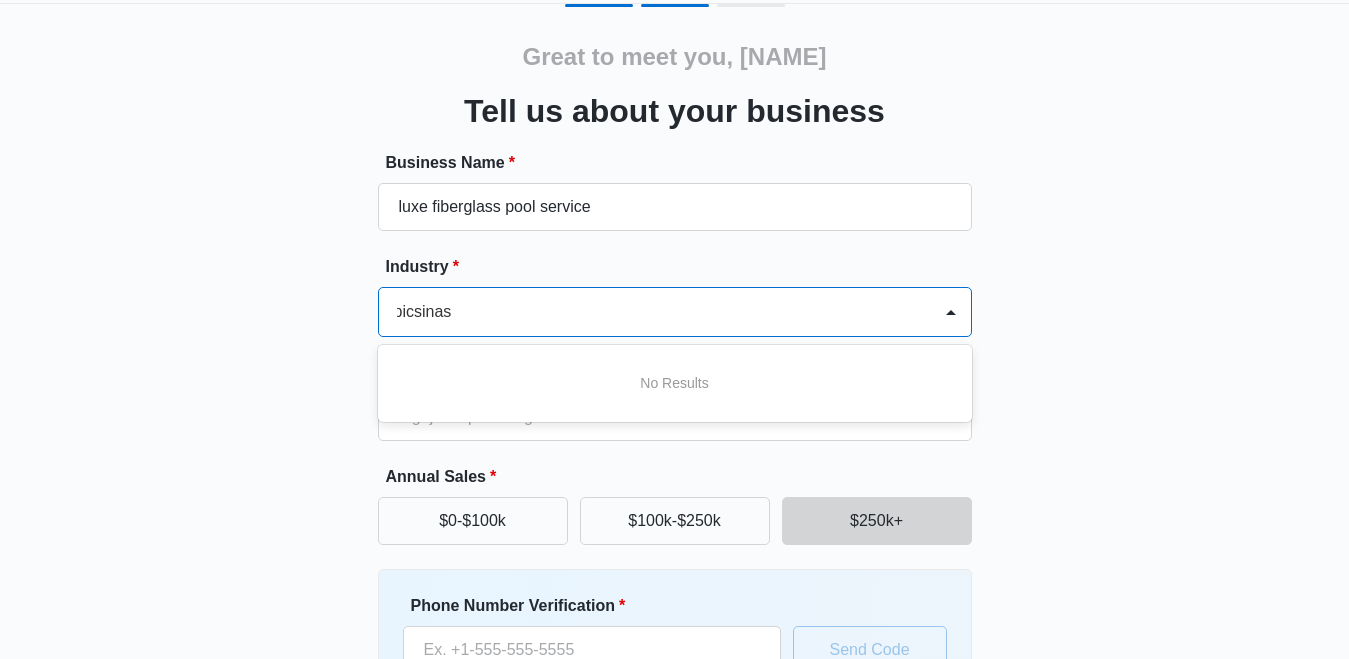 type on "picsinas" 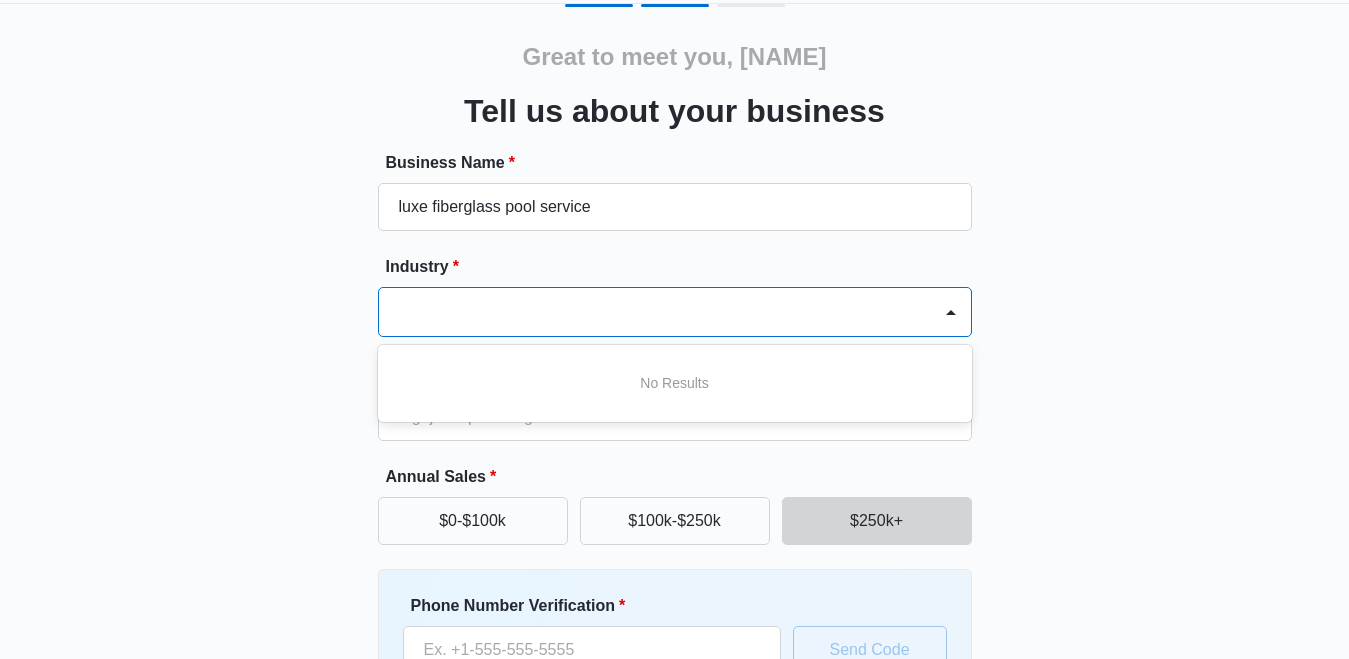 scroll, scrollTop: 0, scrollLeft: 0, axis: both 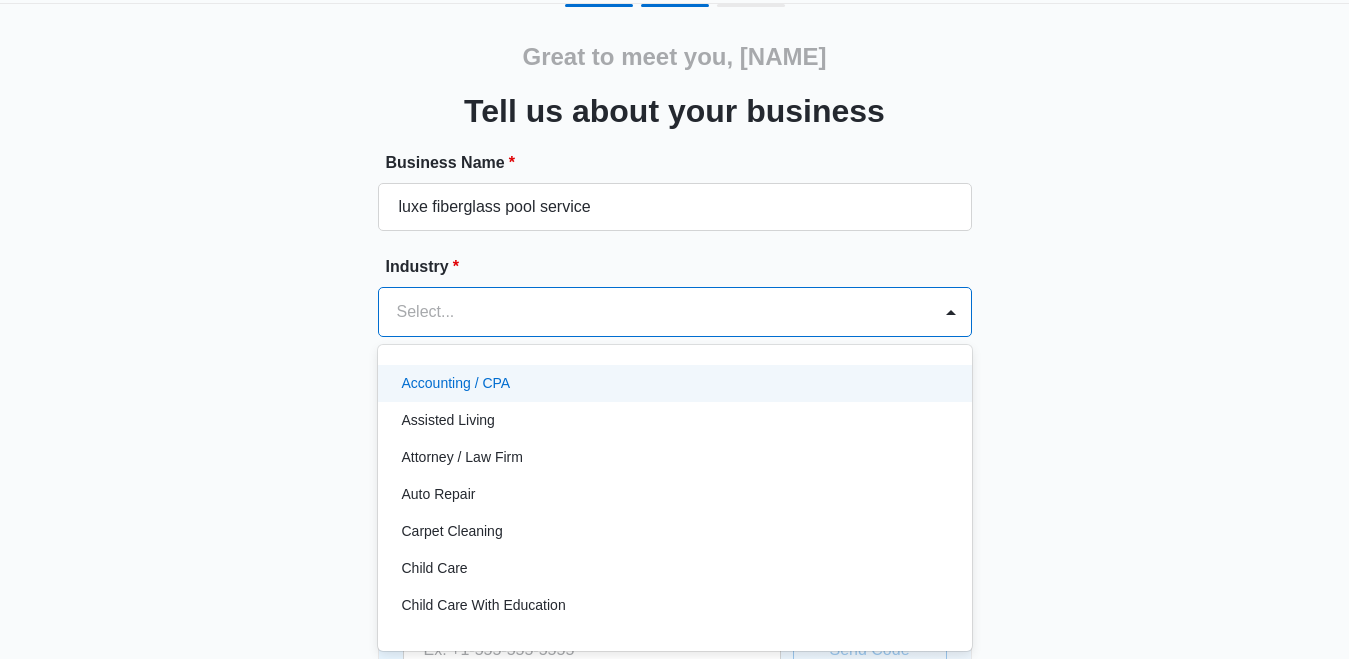 click on "Select..." at bounding box center (655, 312) 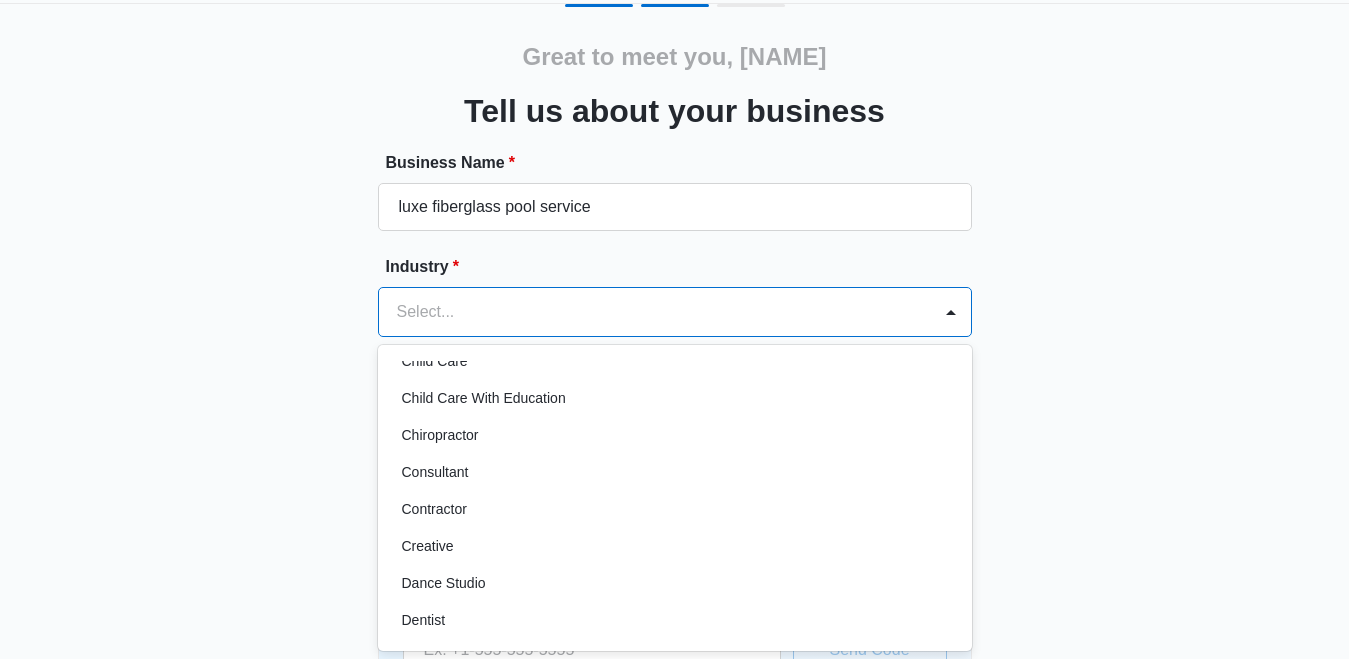 scroll, scrollTop: 239, scrollLeft: 0, axis: vertical 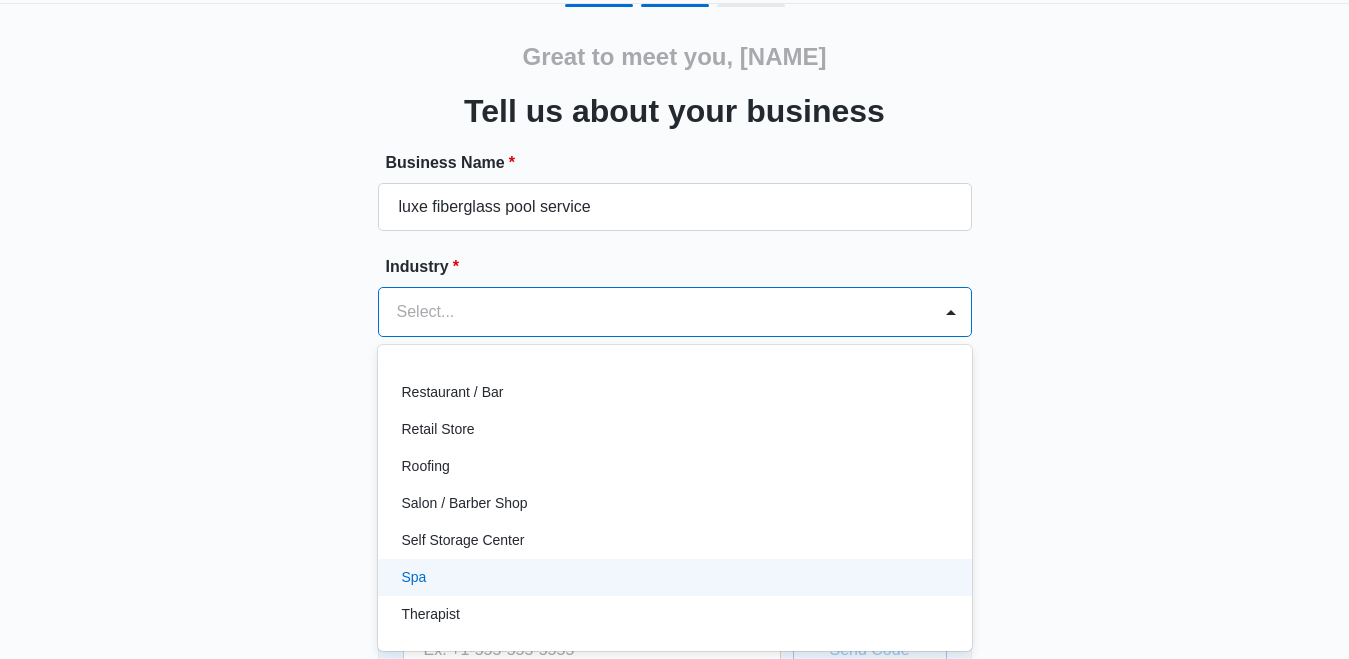 click on "Spa" at bounding box center (673, 577) 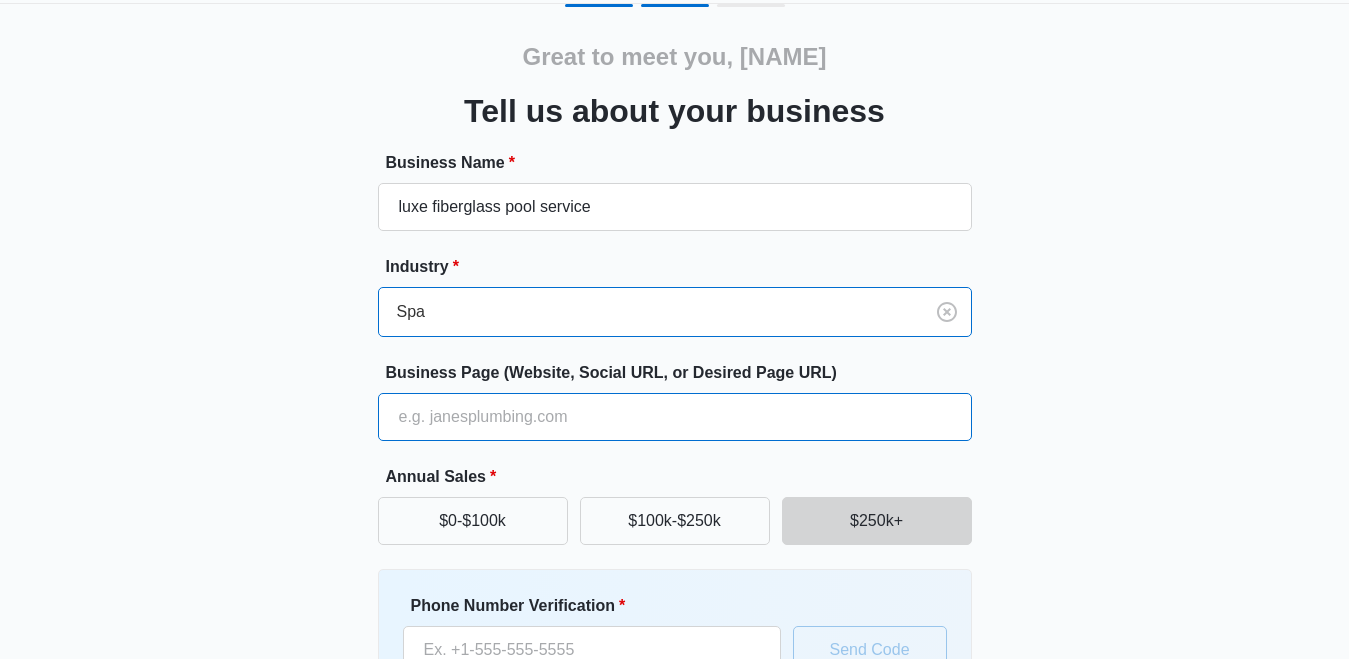 click on "Business Page (Website, Social URL, or Desired Page URL)" at bounding box center (675, 417) 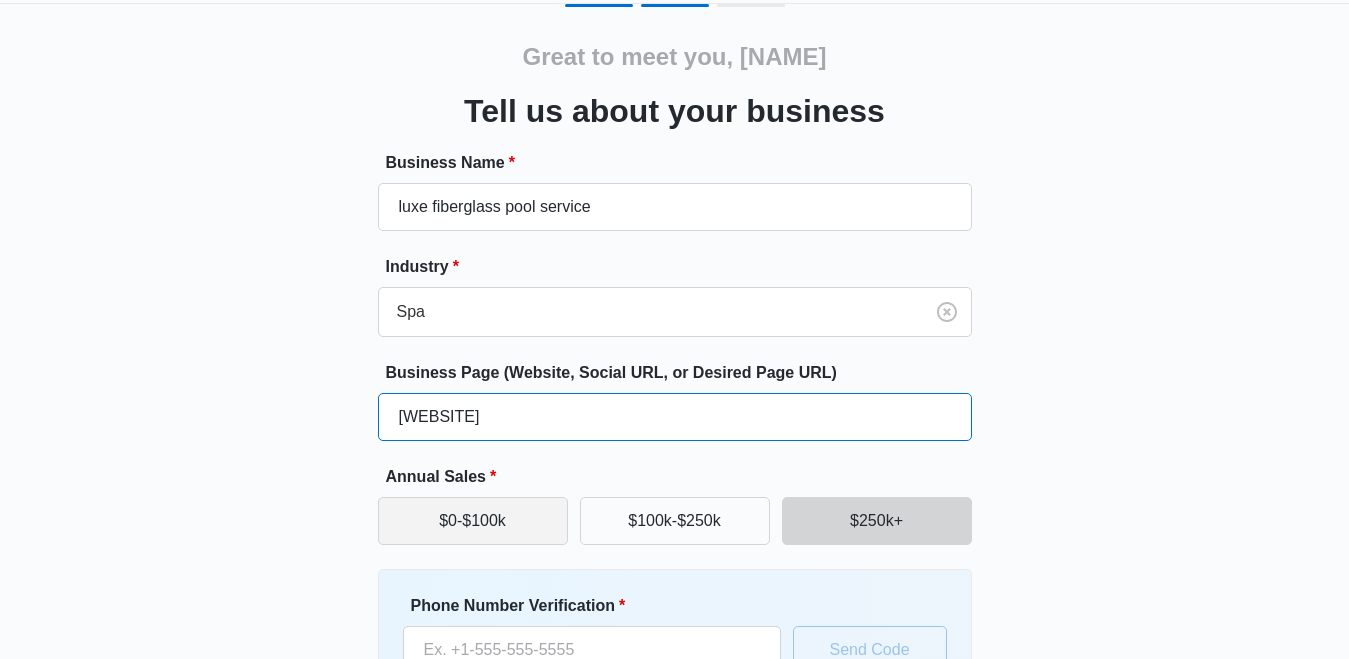 type on "luxefiberglasspoolservice.com" 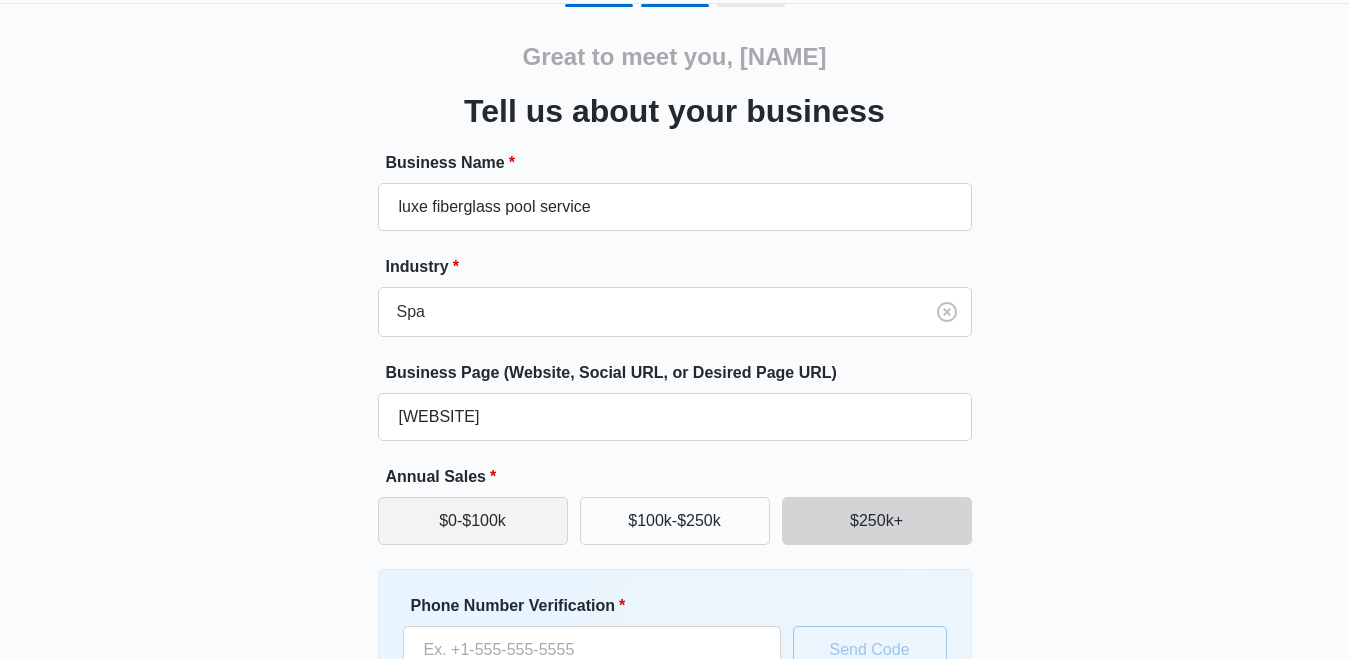 click on "$0-$100k" at bounding box center [473, 521] 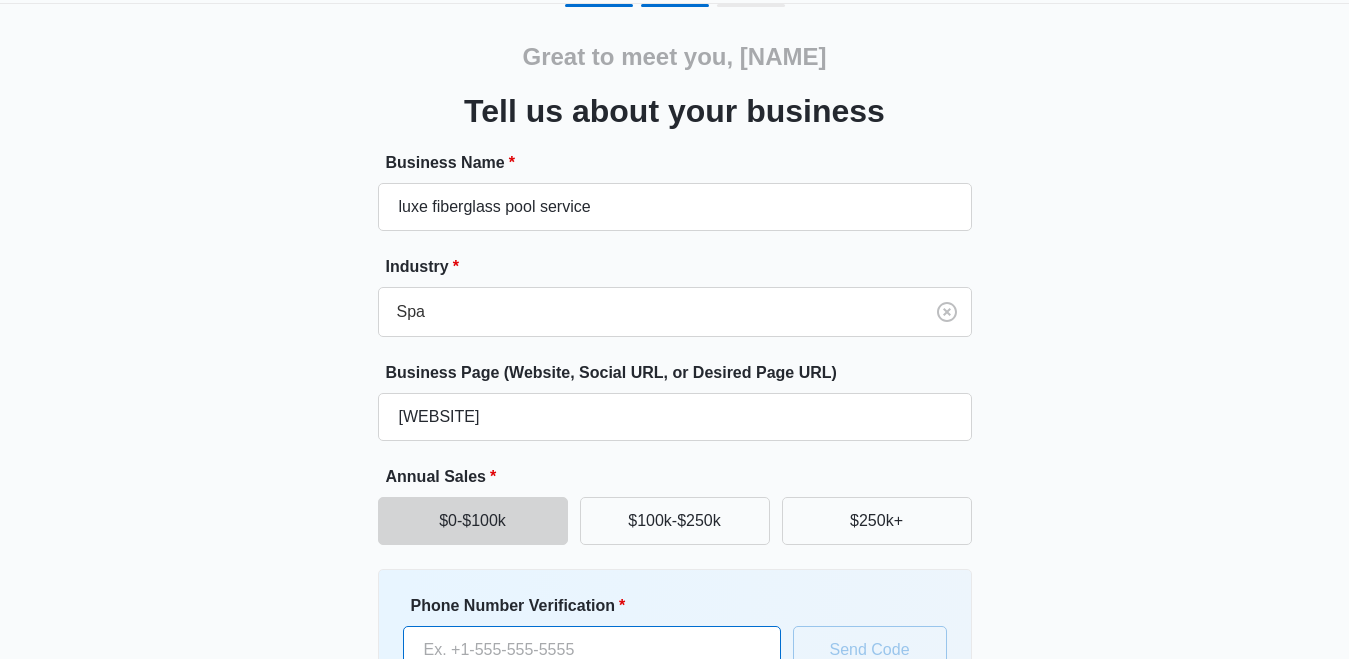 click on "Phone Number Verification *" at bounding box center (592, 650) 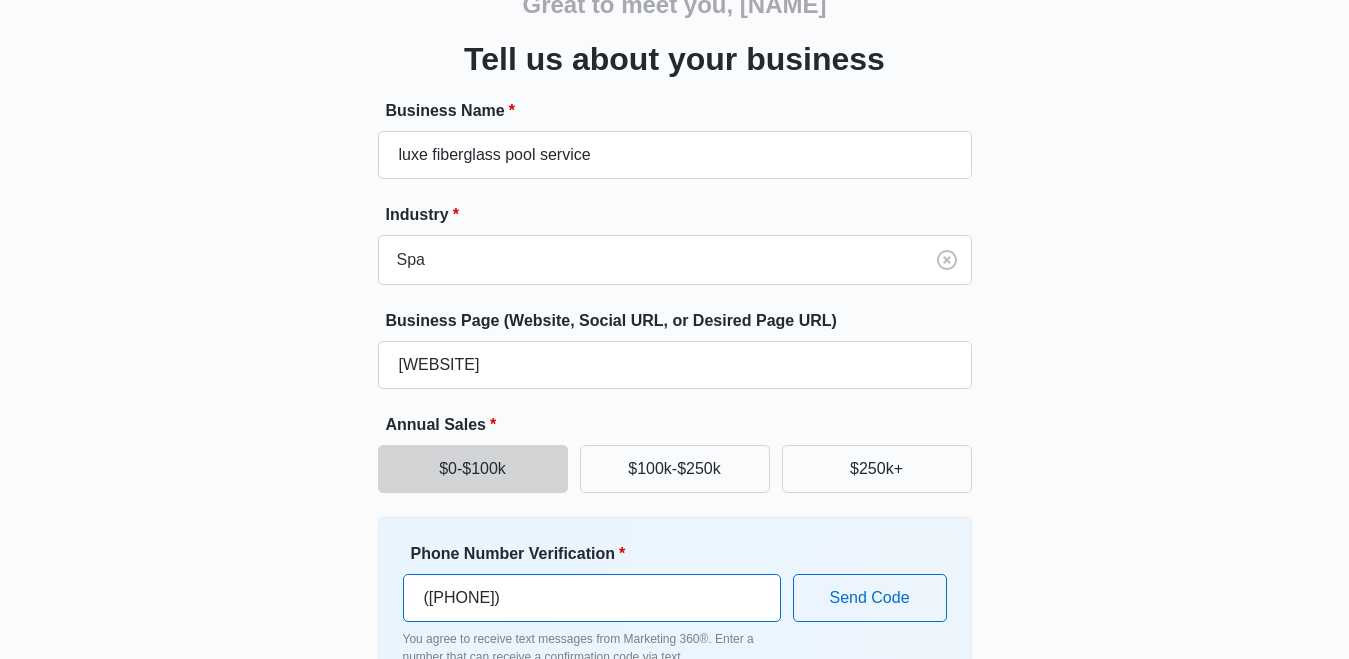 scroll, scrollTop: 237, scrollLeft: 0, axis: vertical 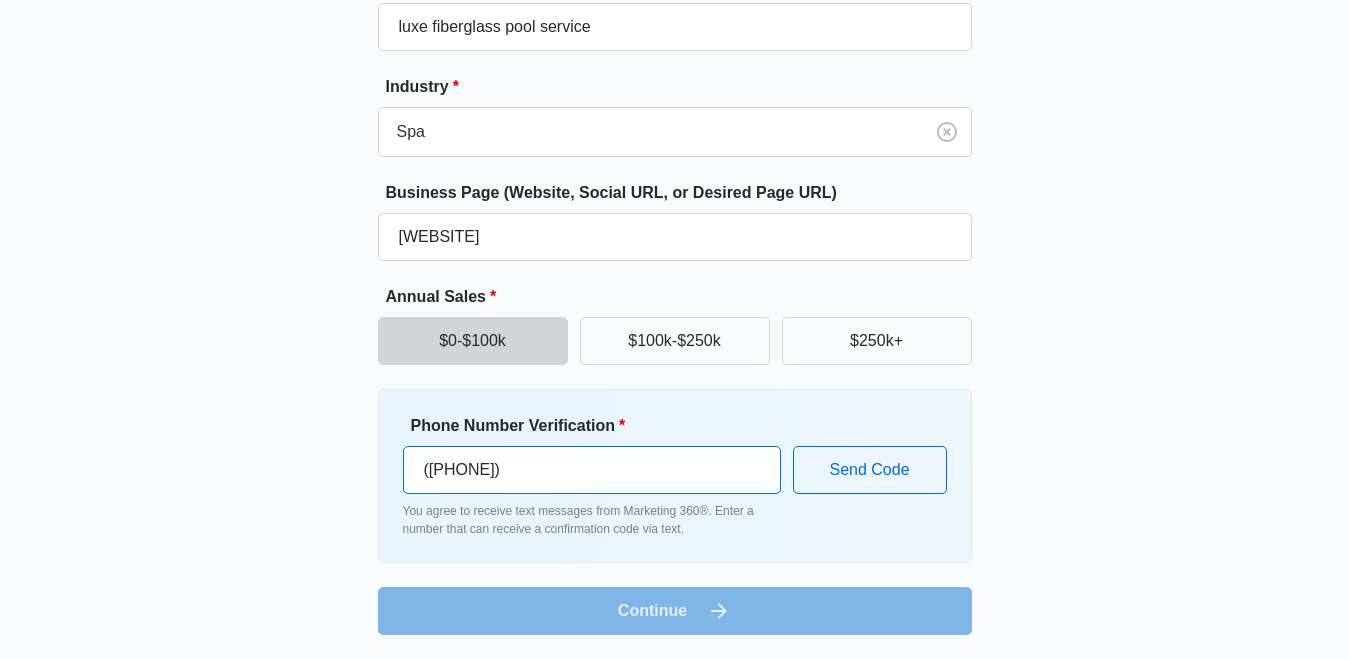 type on "(945) 230-3772" 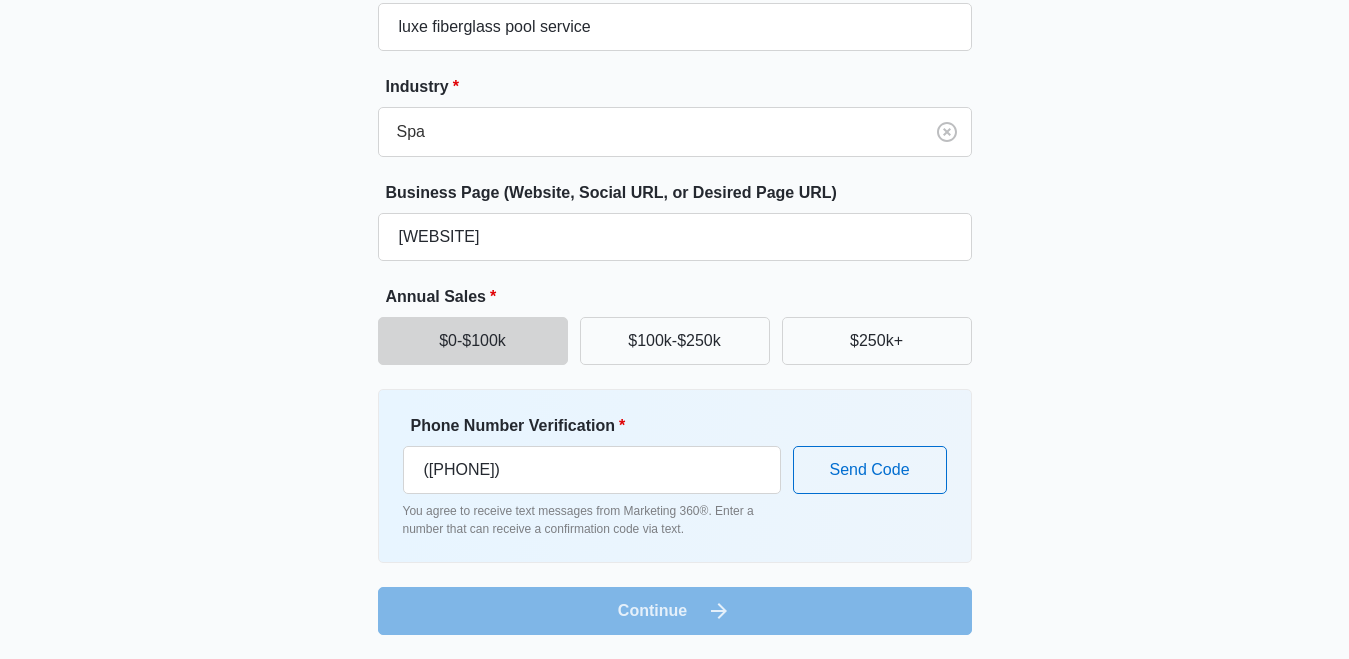click on "Business Name * luxe fiberglass pool service Industry * Spa Business Page (Website, Social URL, or Desired Page URL) luxefiberglasspoolservice.com Annual Sales * $0-$100k $100k-$250k $250k+ Phone Number Verification * (945) 230-3772 You agree to receive text messages from Marketing 360®. Enter a number that can receive a confirmation code via text. Send Code Continue" at bounding box center (675, 303) 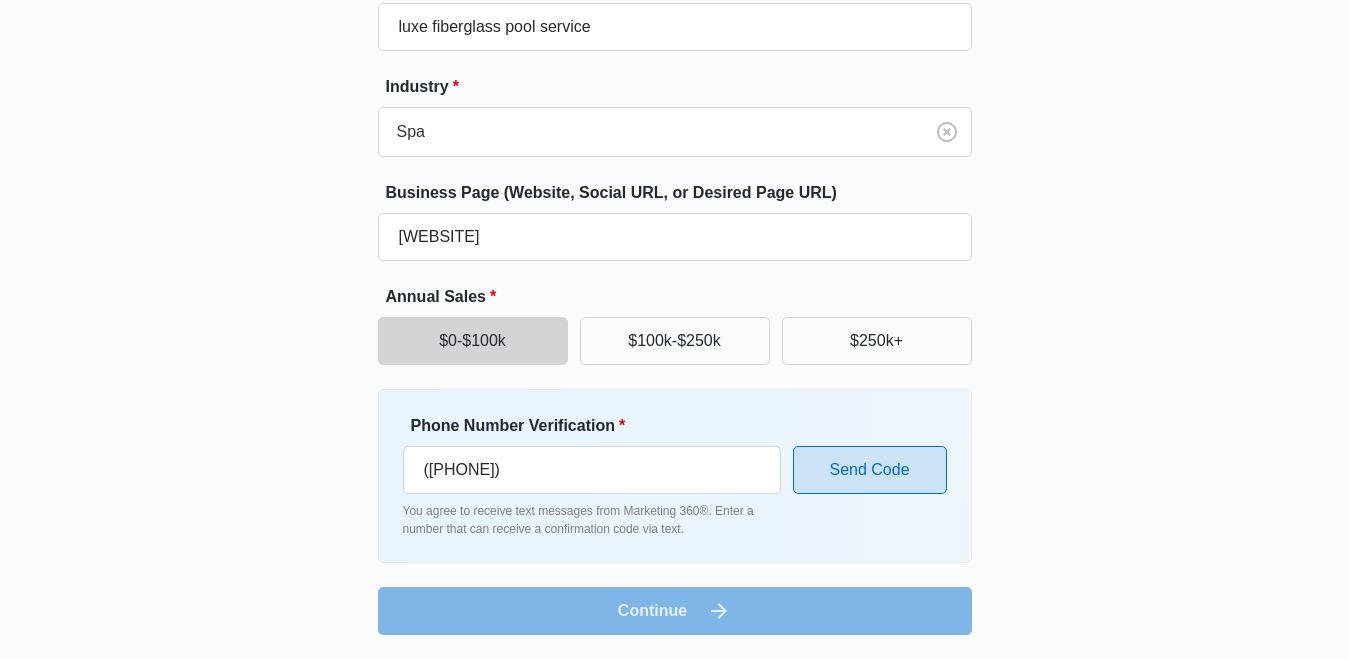 click on "Send Code" at bounding box center [870, 470] 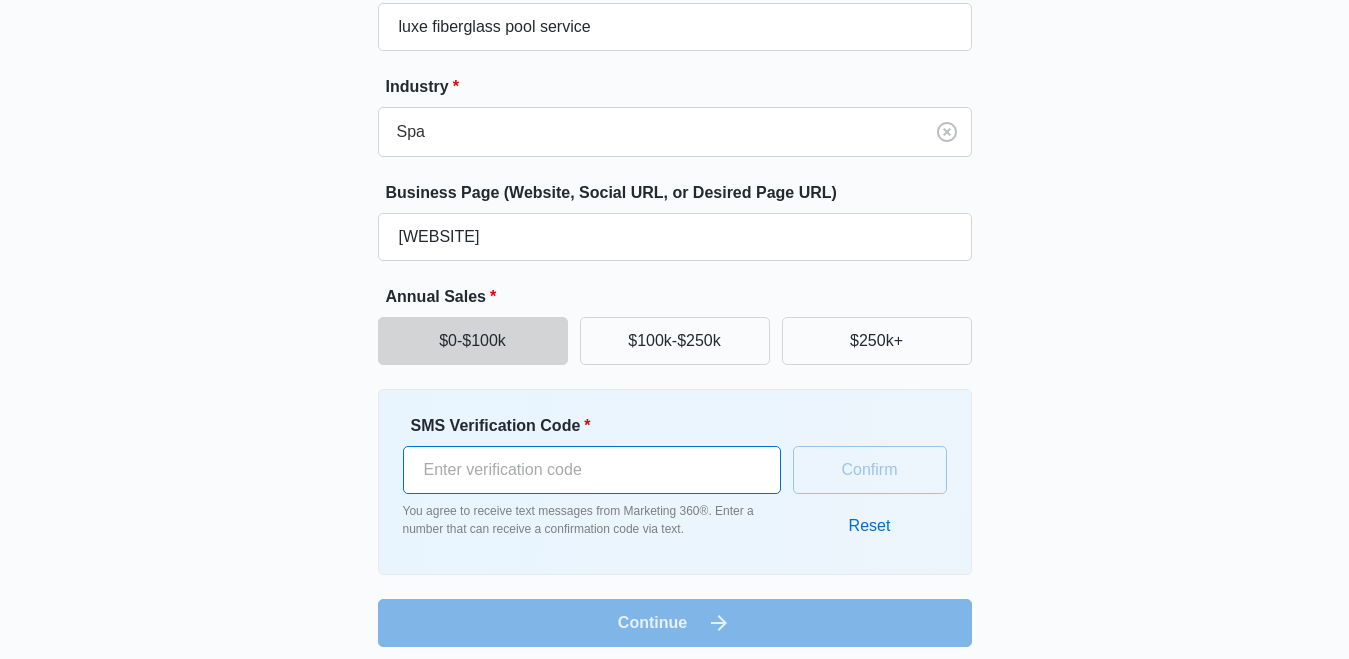 click on "SMS Verification Code *" at bounding box center [592, 470] 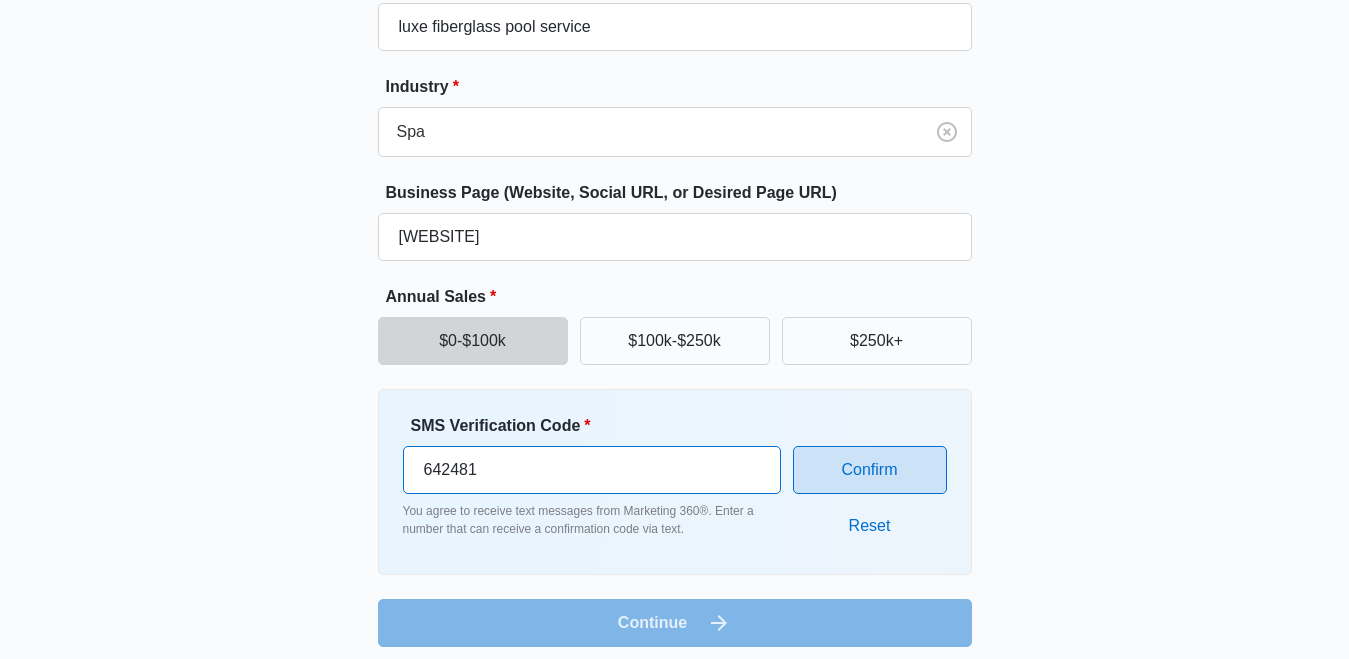 type on "642481" 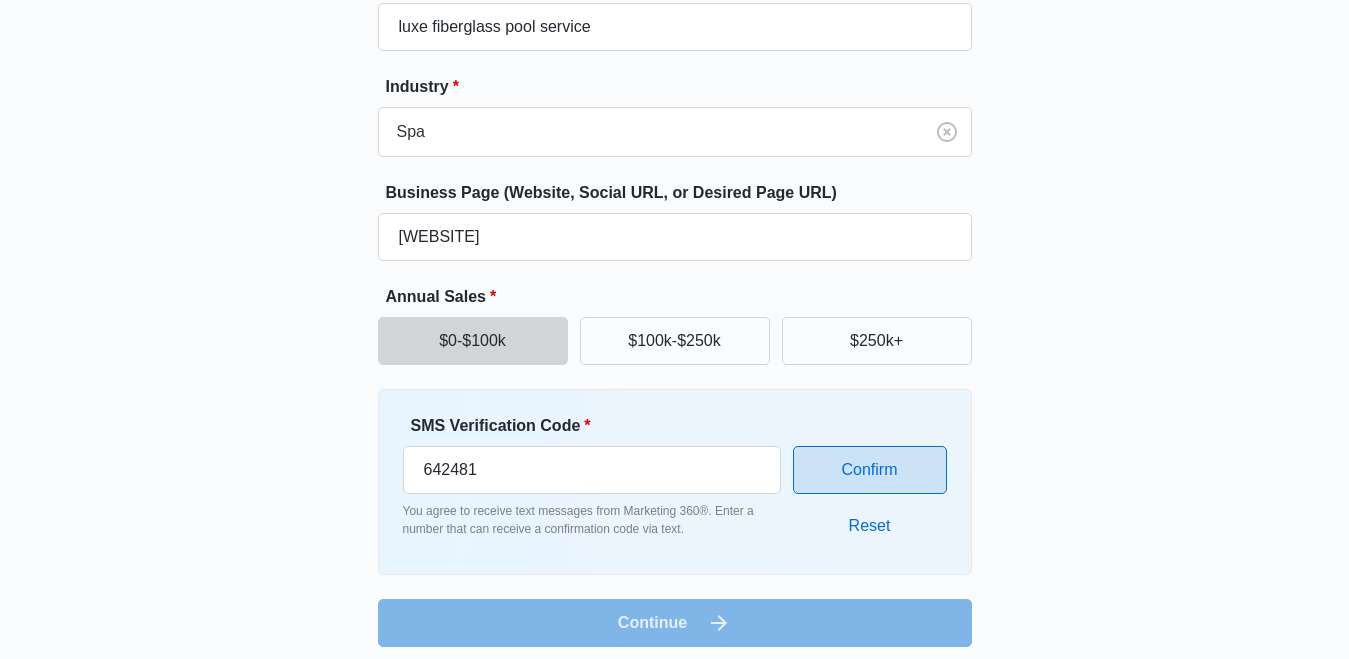 click on "Confirm" at bounding box center [870, 470] 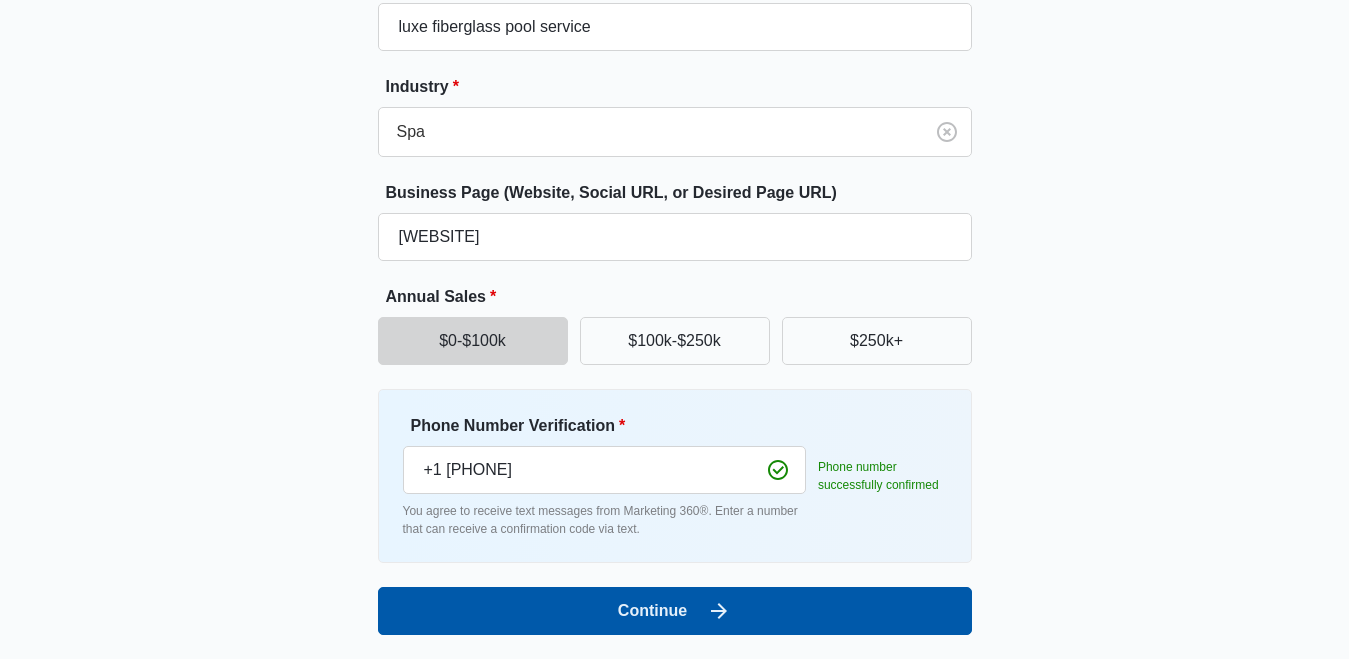 click on "Continue" at bounding box center [675, 611] 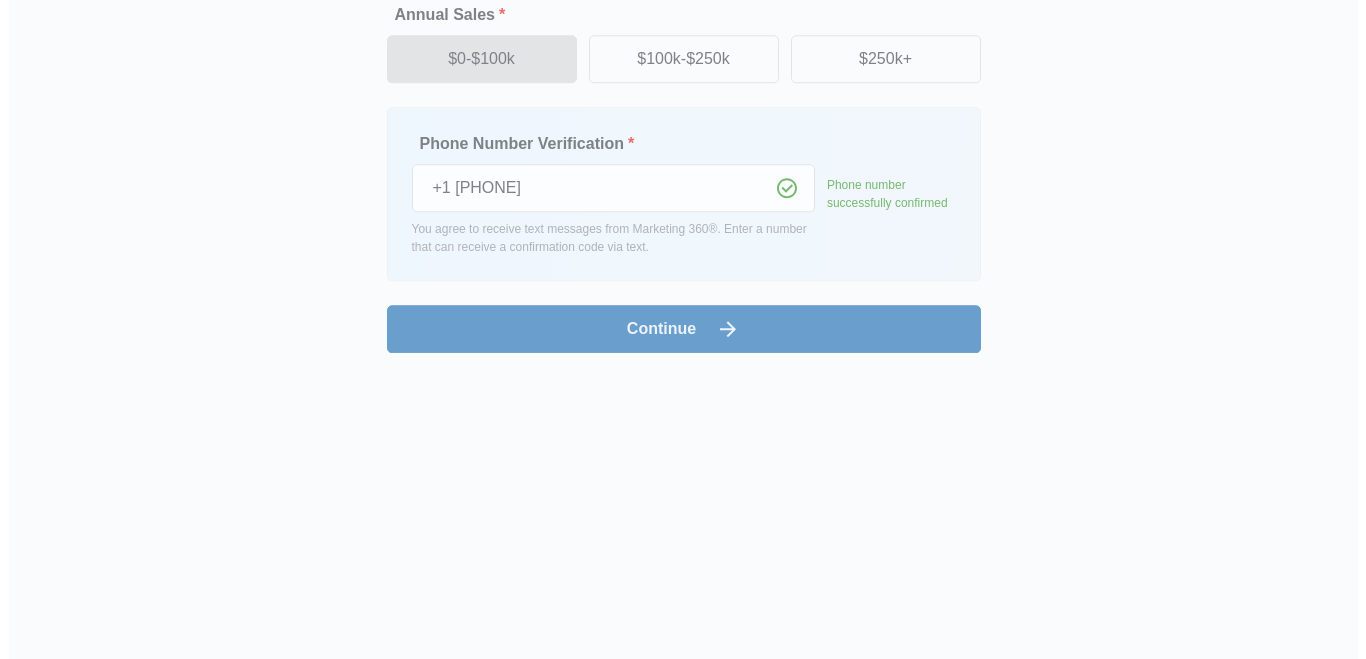 scroll, scrollTop: 0, scrollLeft: 0, axis: both 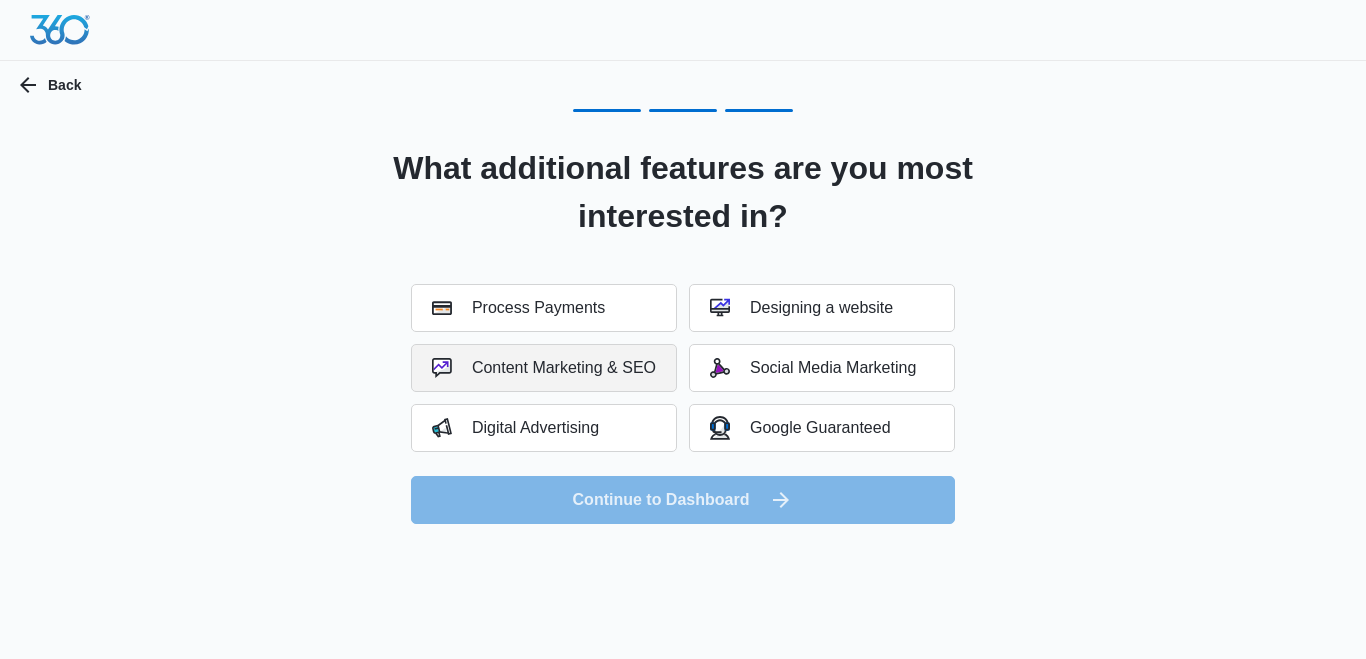 click on "Content Marketing & SEO" at bounding box center [544, 368] 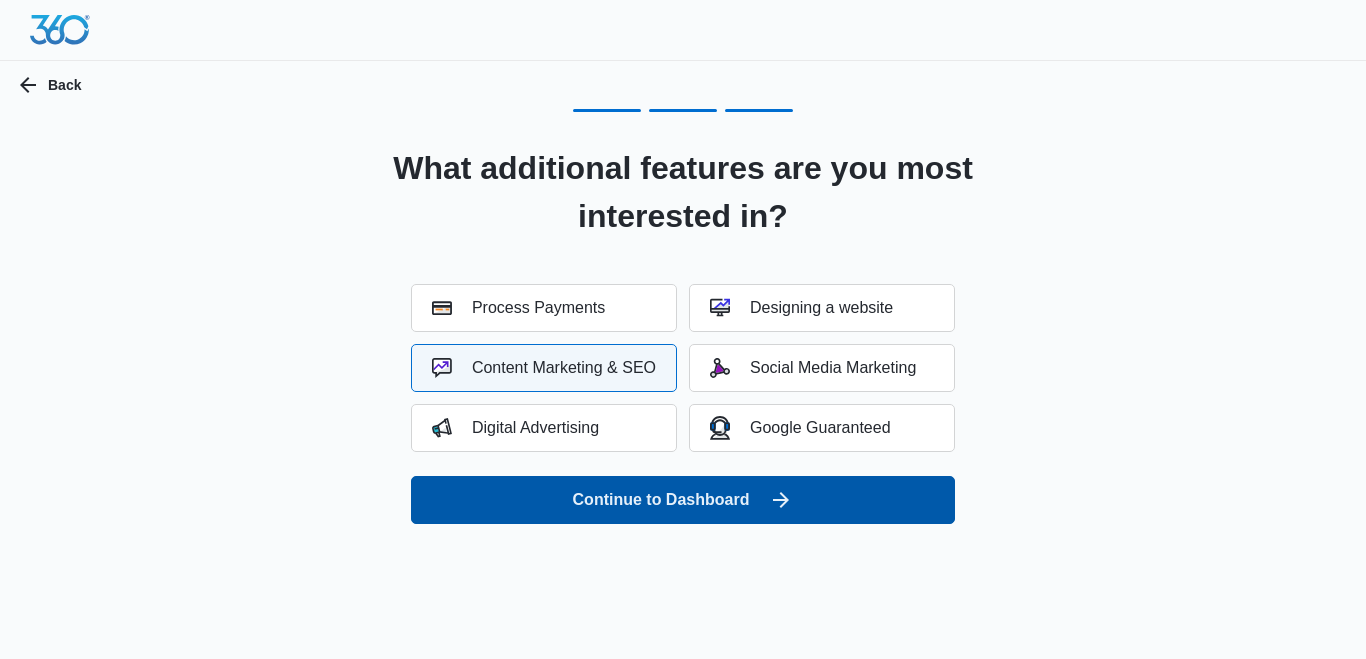 click on "Continue to Dashboard" at bounding box center [683, 500] 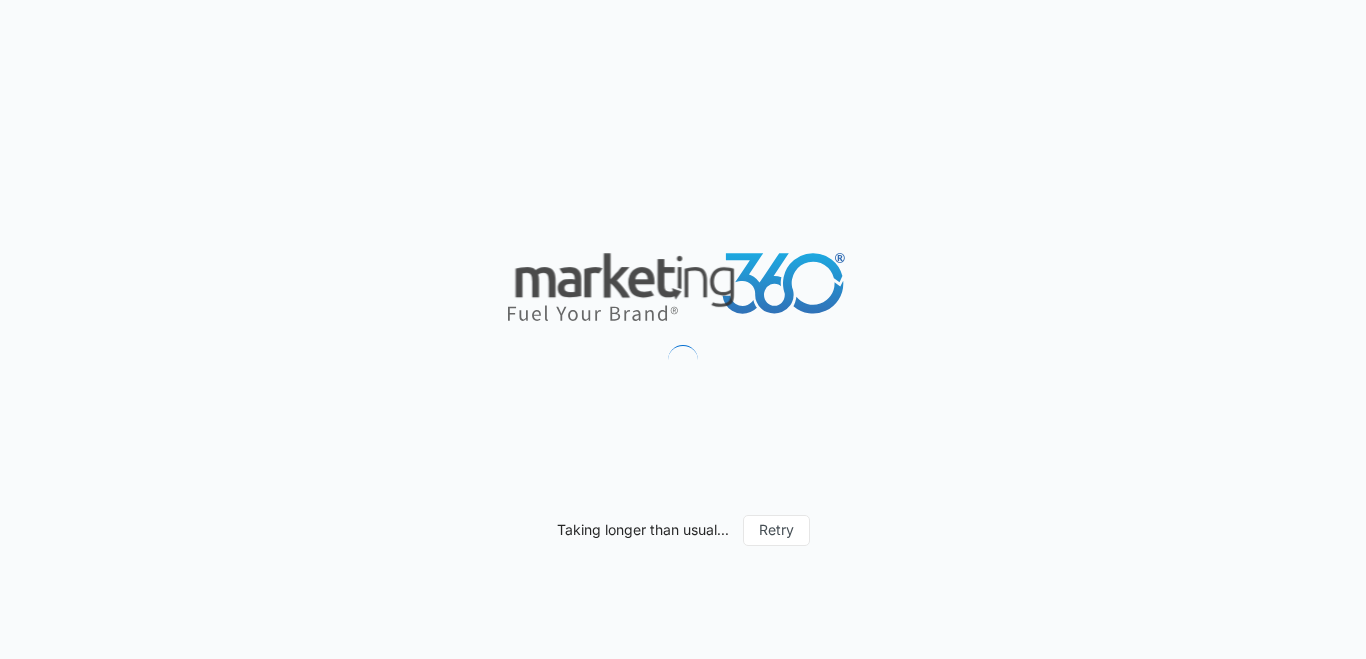 scroll, scrollTop: 0, scrollLeft: 0, axis: both 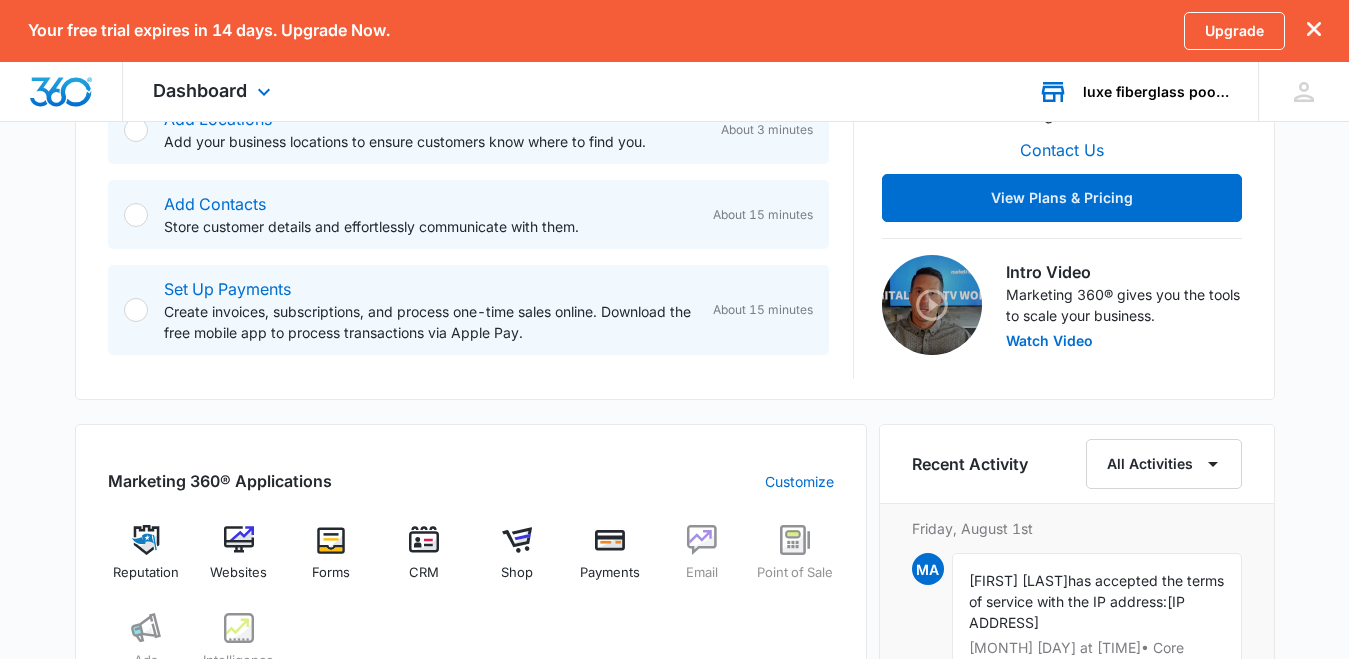 click on "luxe fiberglass pool service Your Accounts View All" at bounding box center (1133, 91) 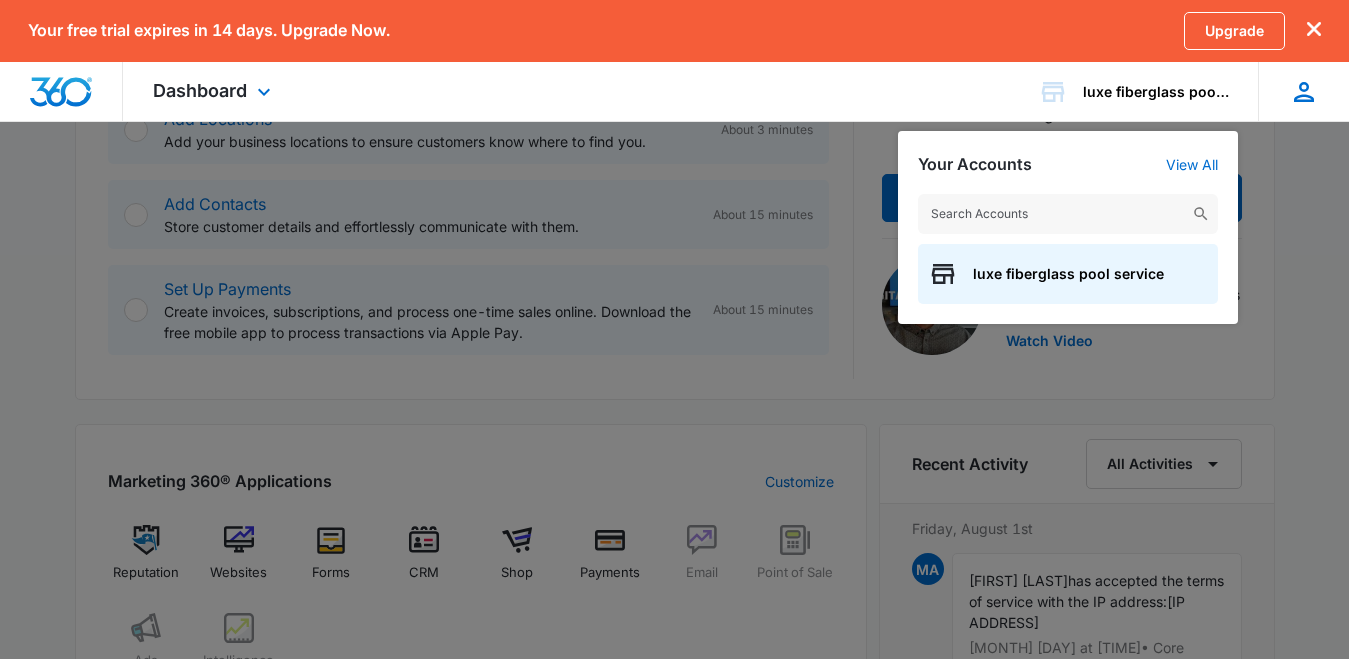 click 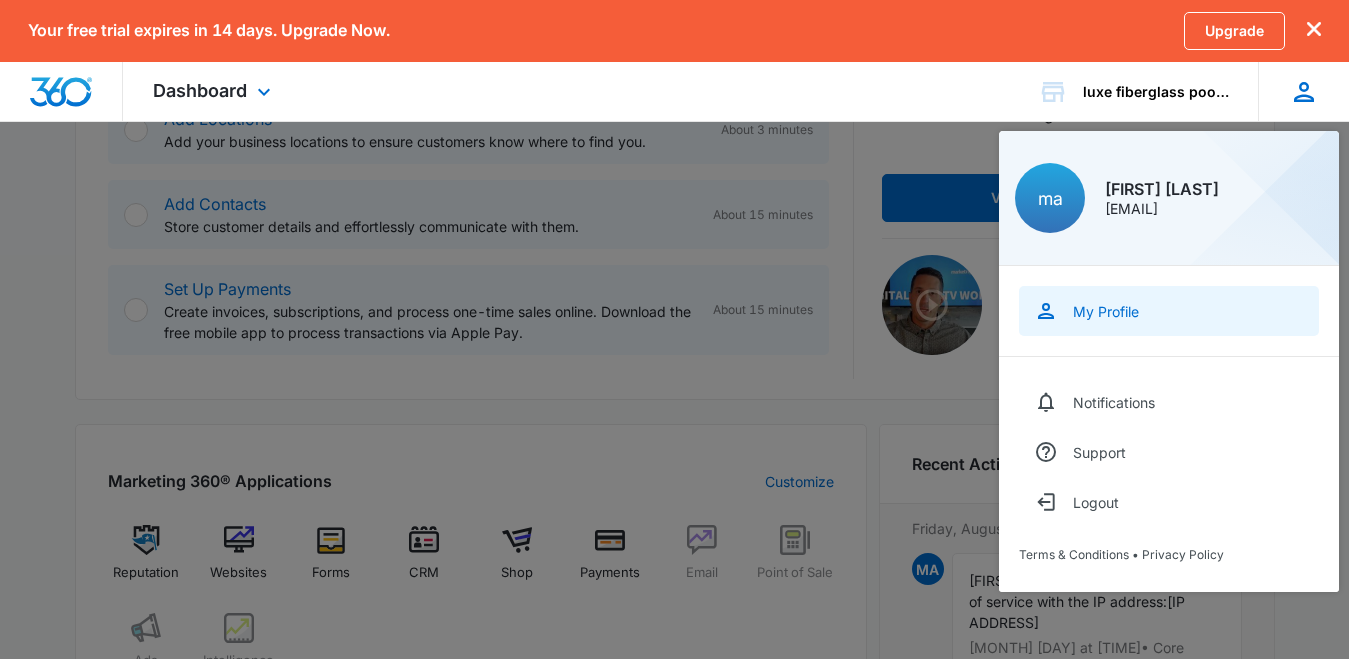 click on "My Profile" at bounding box center (1106, 311) 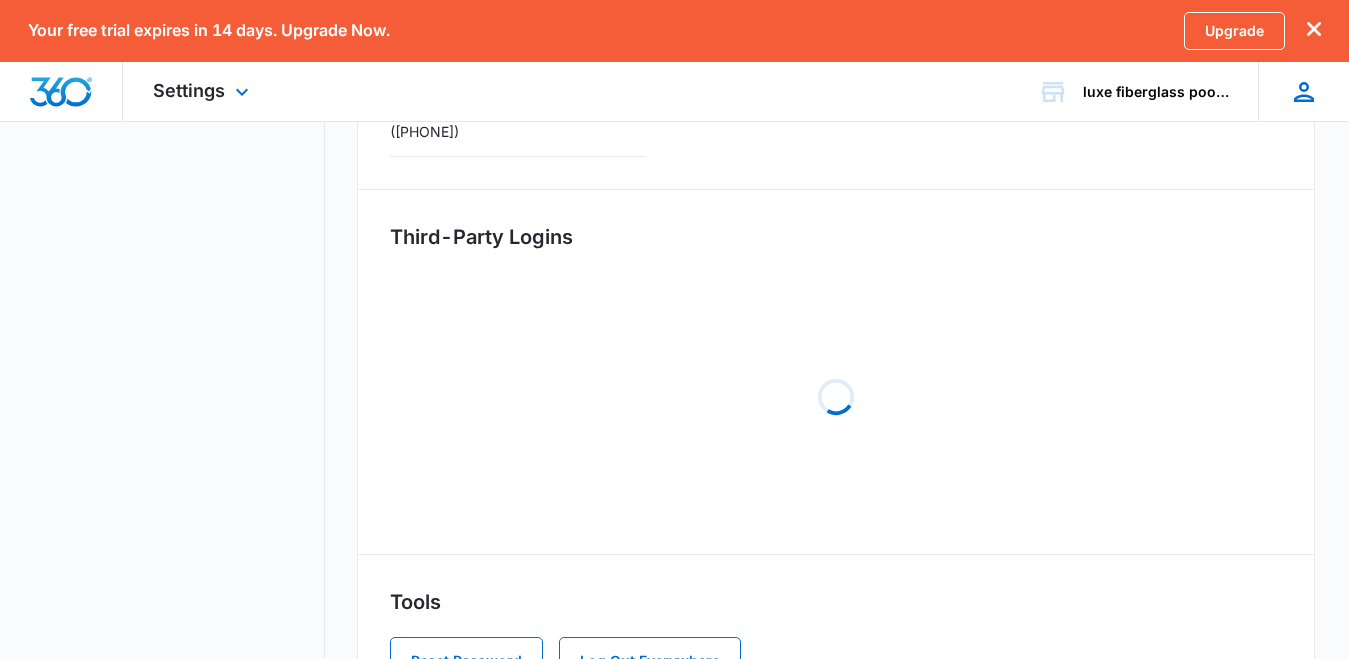 scroll, scrollTop: 0, scrollLeft: 0, axis: both 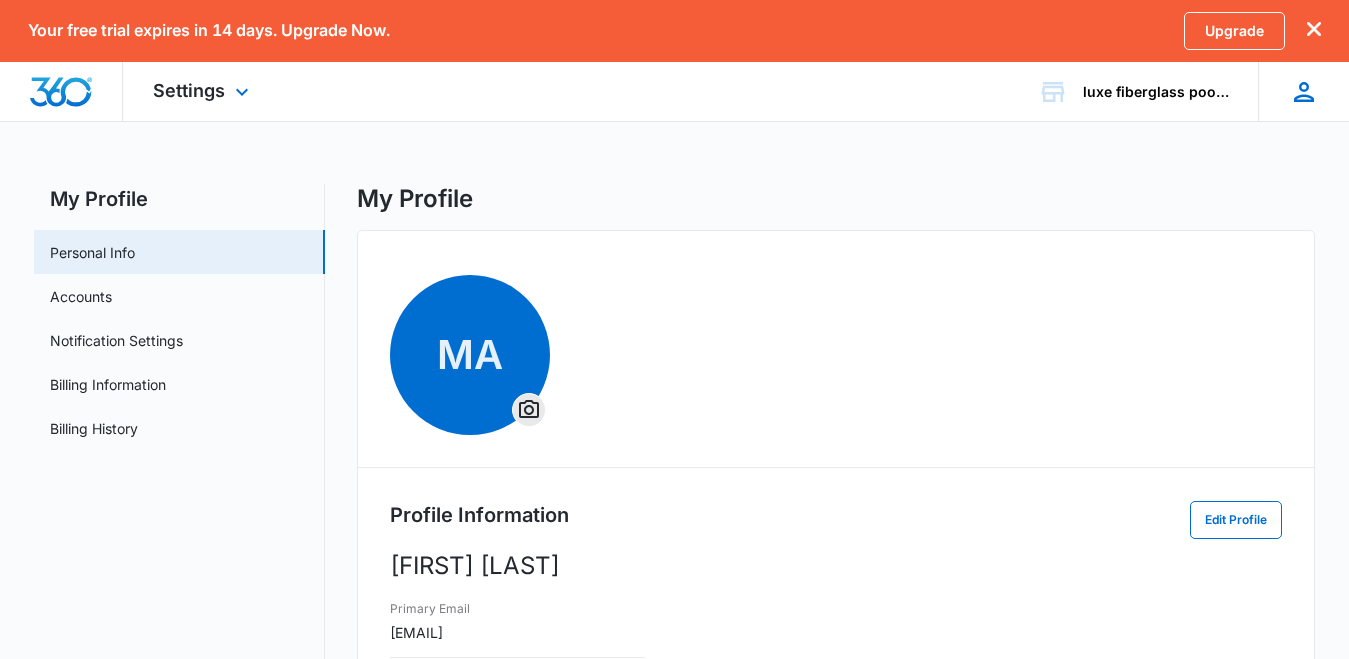 click 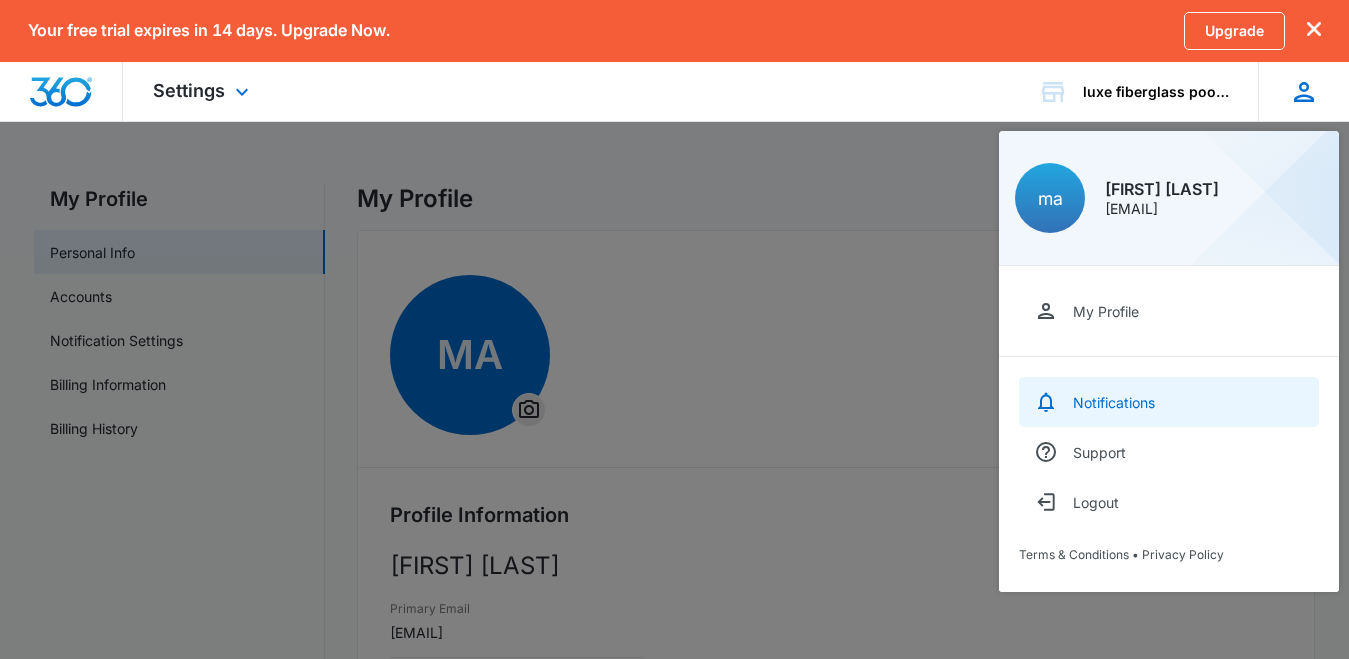 click on "Notifications" at bounding box center [1169, 402] 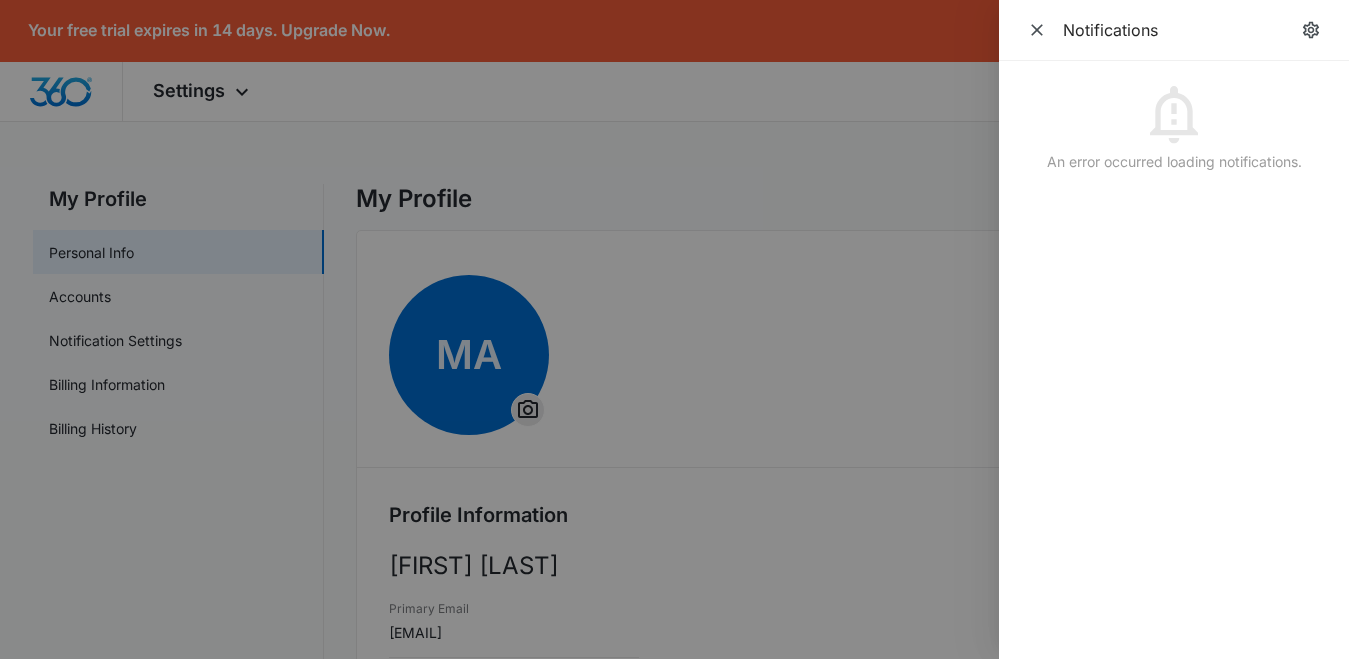 click at bounding box center (674, 329) 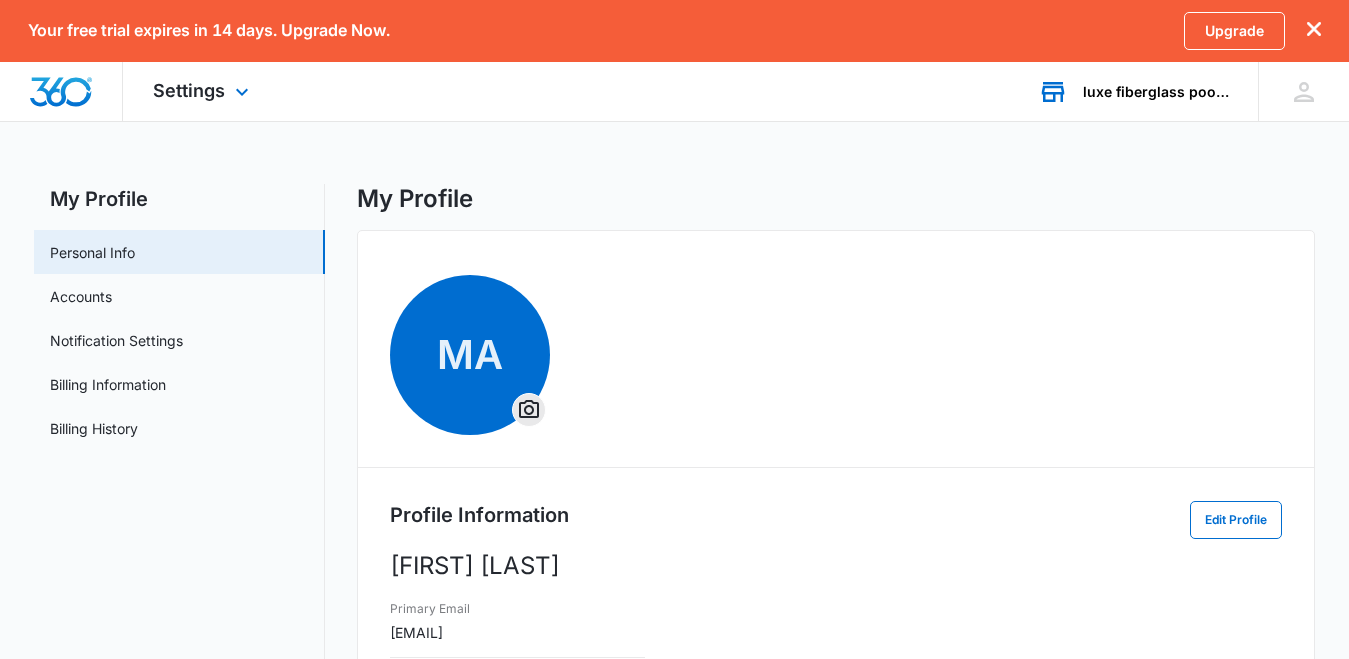 click on "luxe fiberglass pool service Your Accounts View All" at bounding box center [1133, 91] 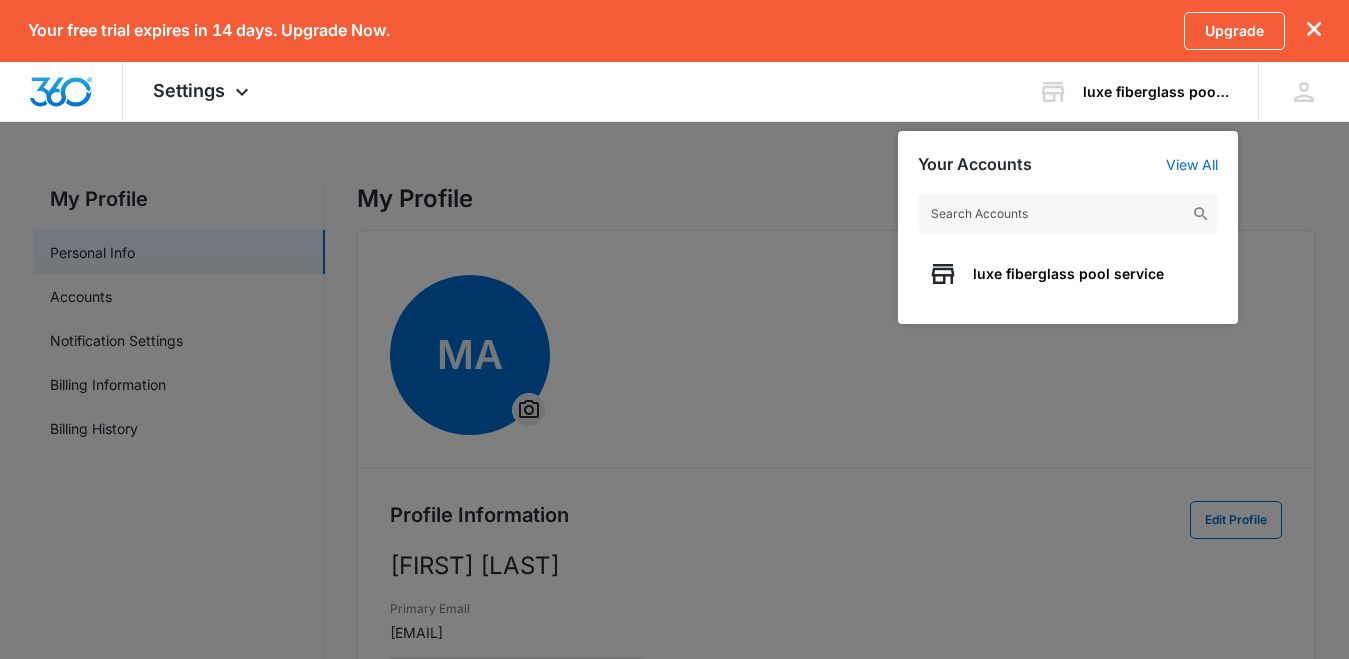 click at bounding box center (674, 329) 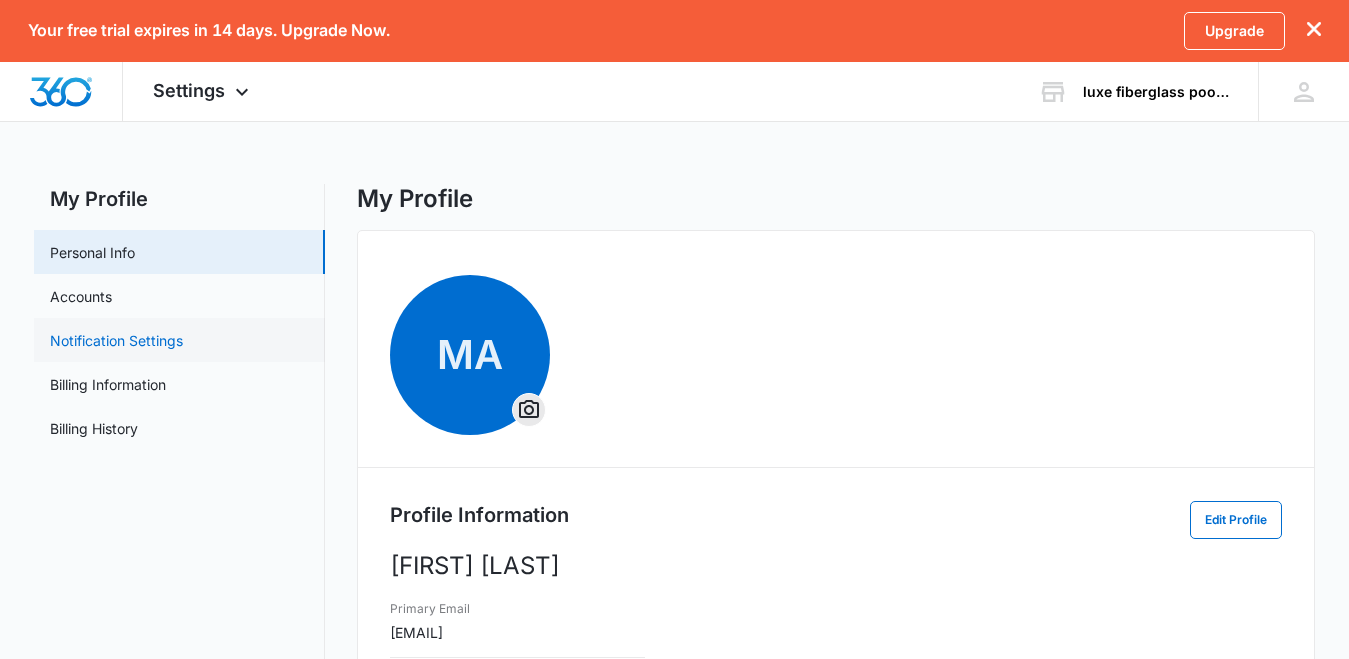click on "Notification Settings" at bounding box center [116, 340] 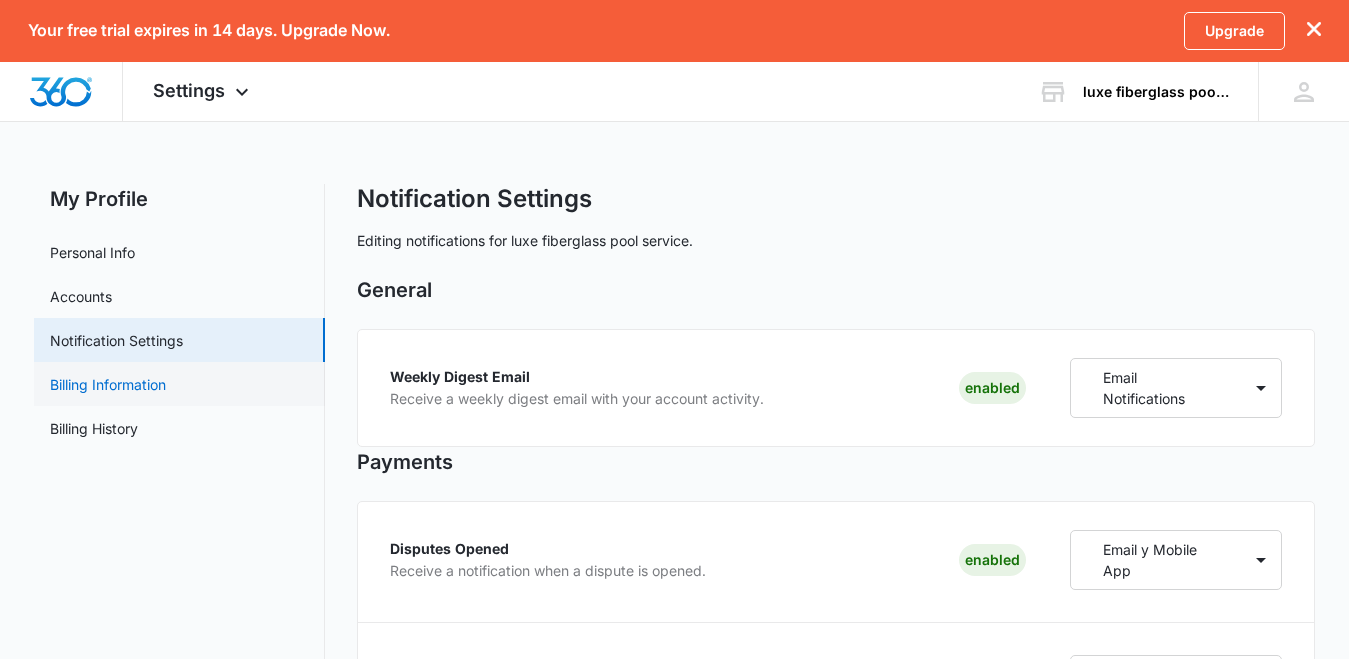 click on "Billing Information" at bounding box center [108, 384] 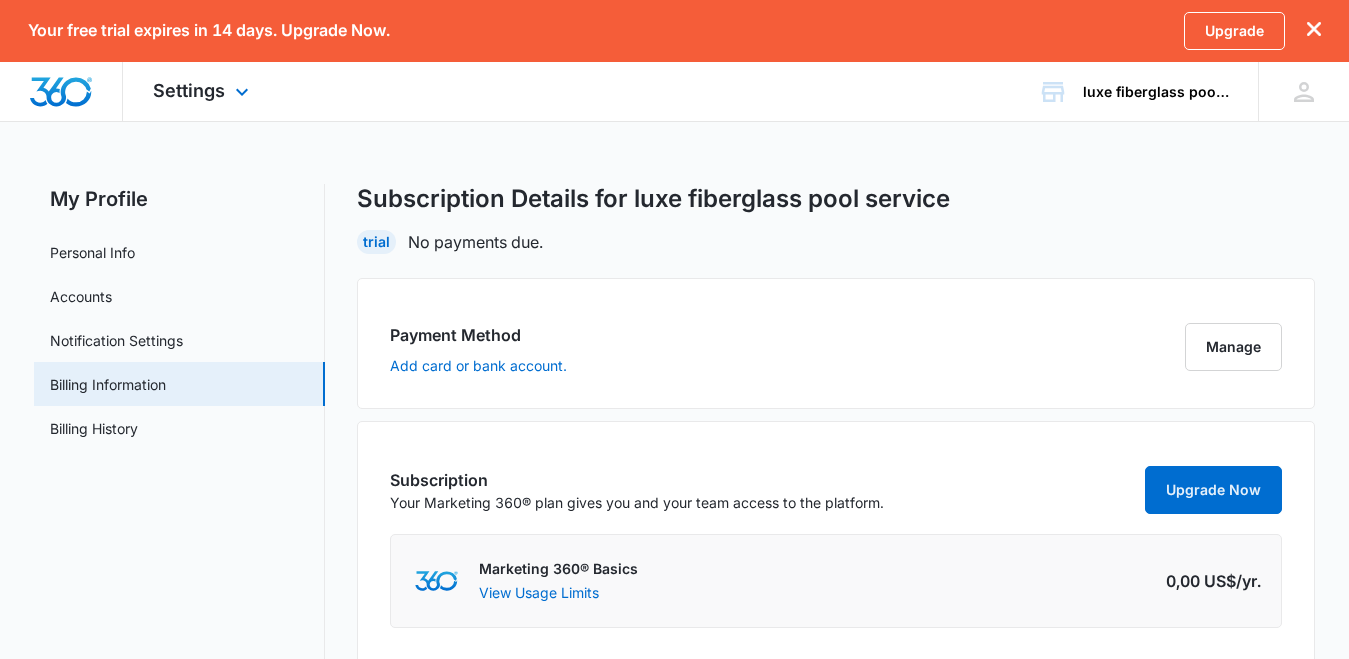 click on "Settings Apps Reputation Websites Forms CRM Email Shop Payments POS Ads Intelligence Brand Settings" at bounding box center (203, 91) 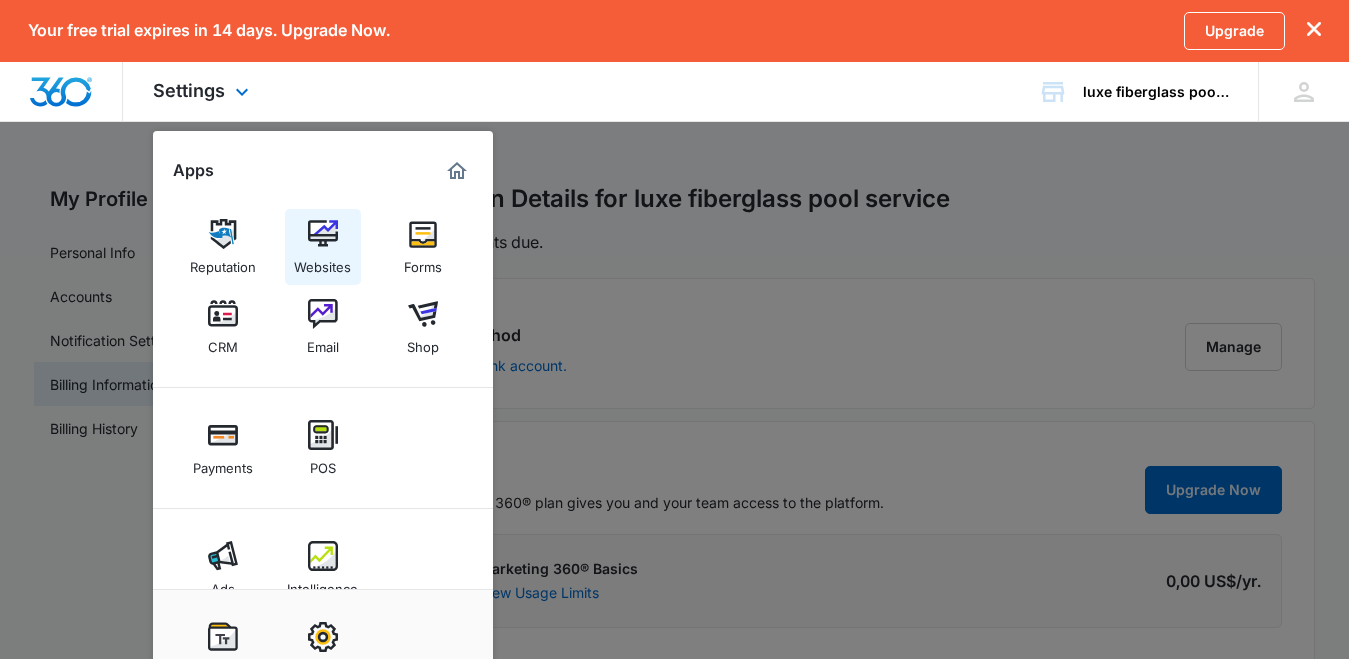 click on "Websites" at bounding box center (323, 247) 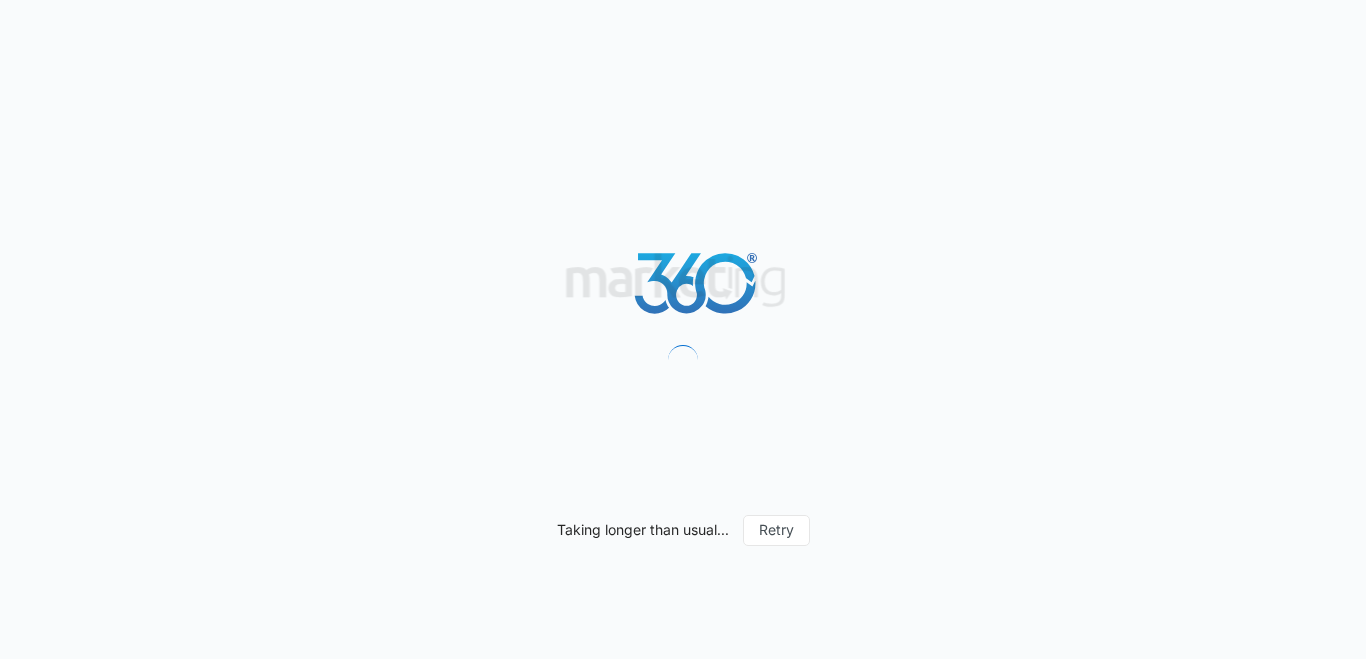 scroll, scrollTop: 0, scrollLeft: 0, axis: both 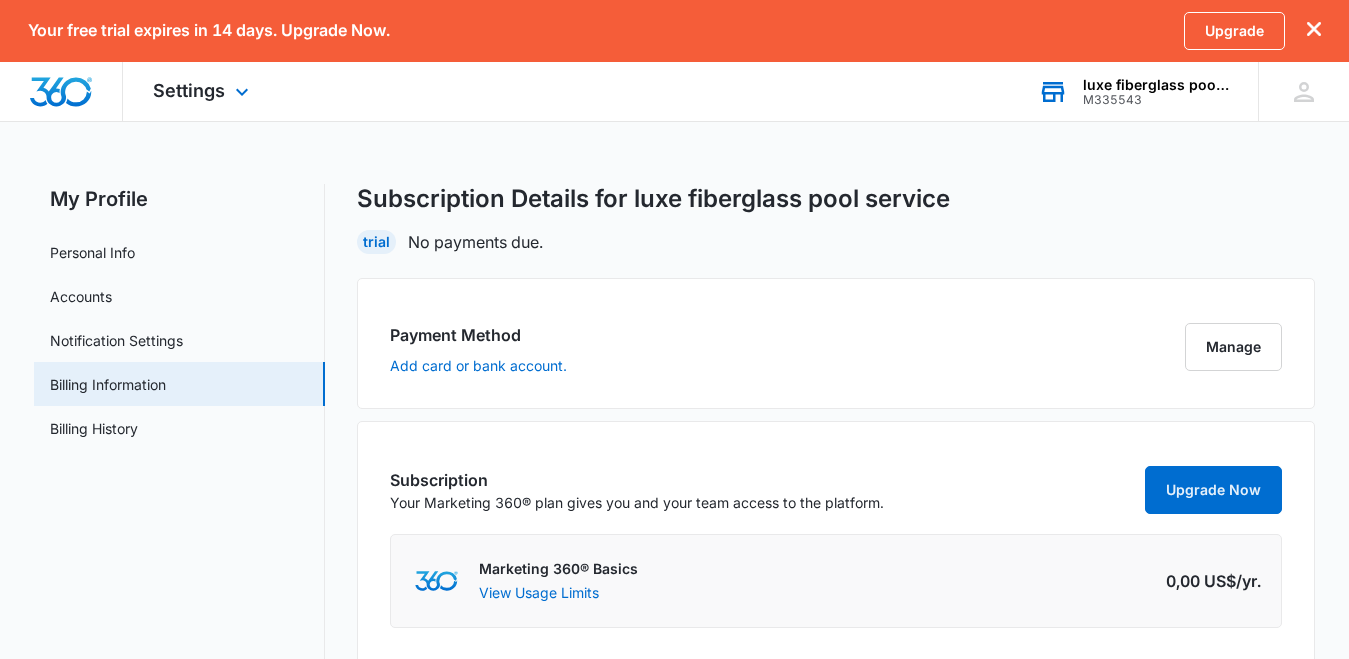 click on "luxe fiberglass pool service" at bounding box center [1156, 85] 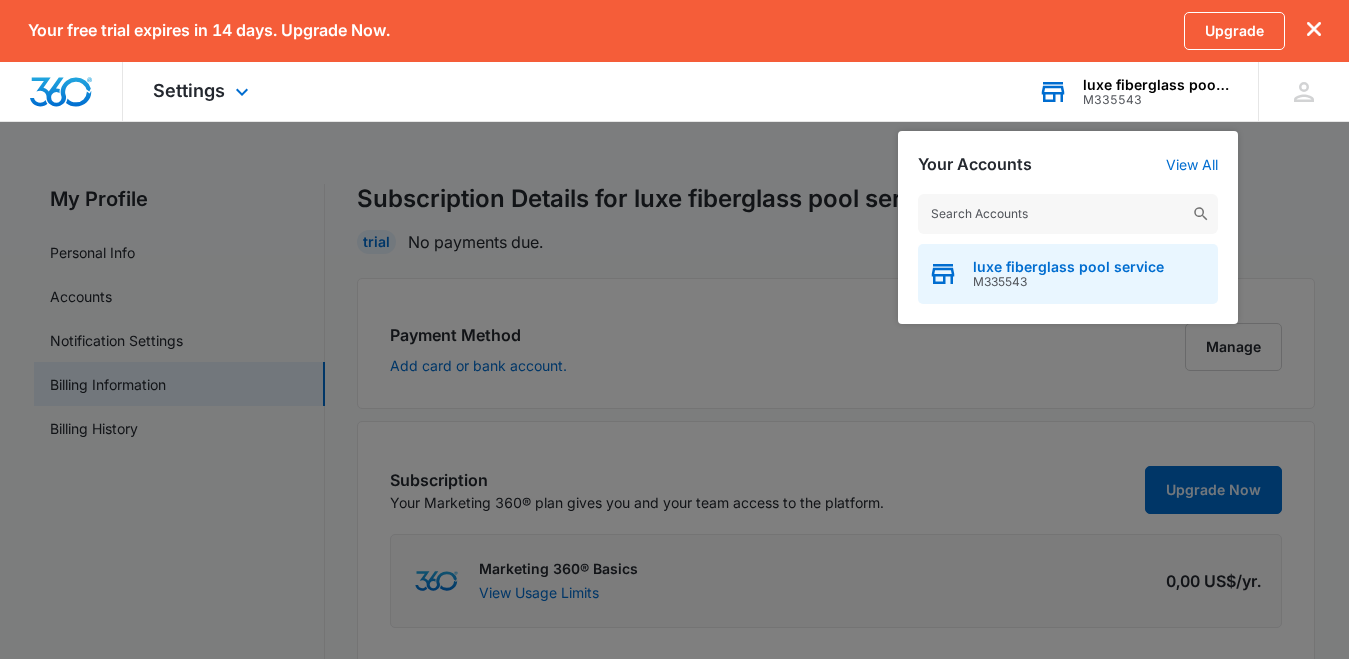 click on "luxe fiberglass pool service" at bounding box center [1068, 267] 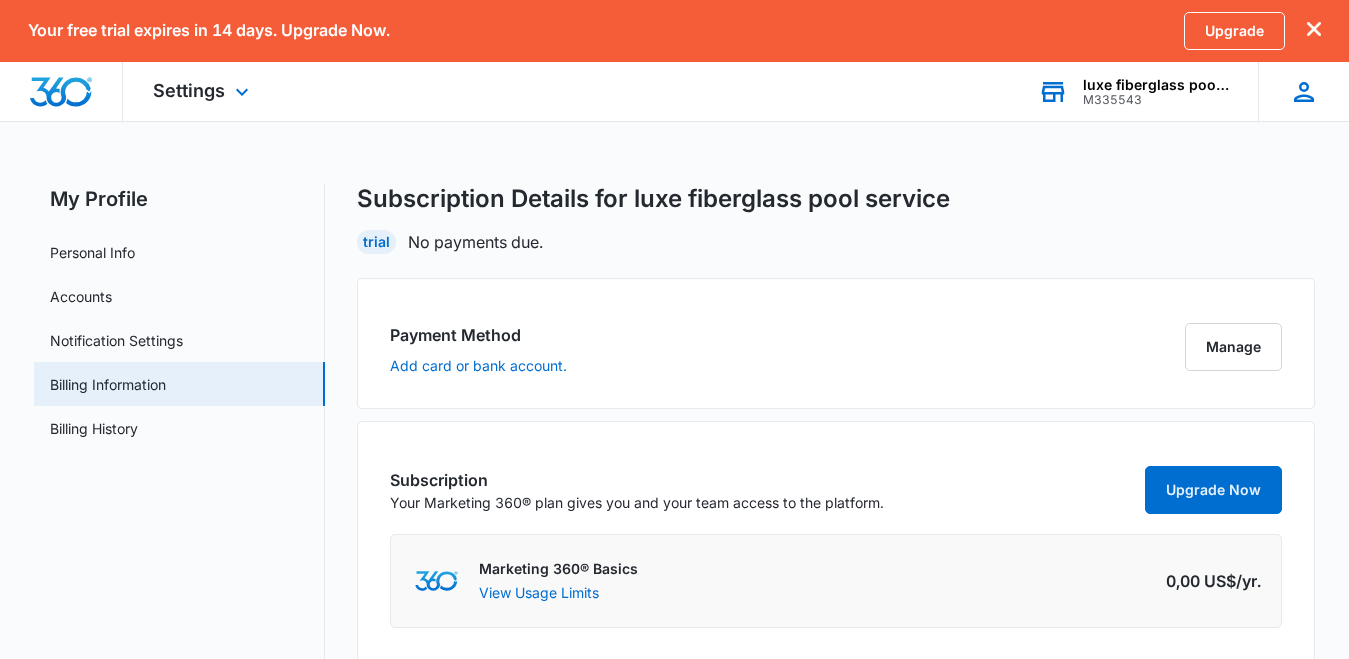 click 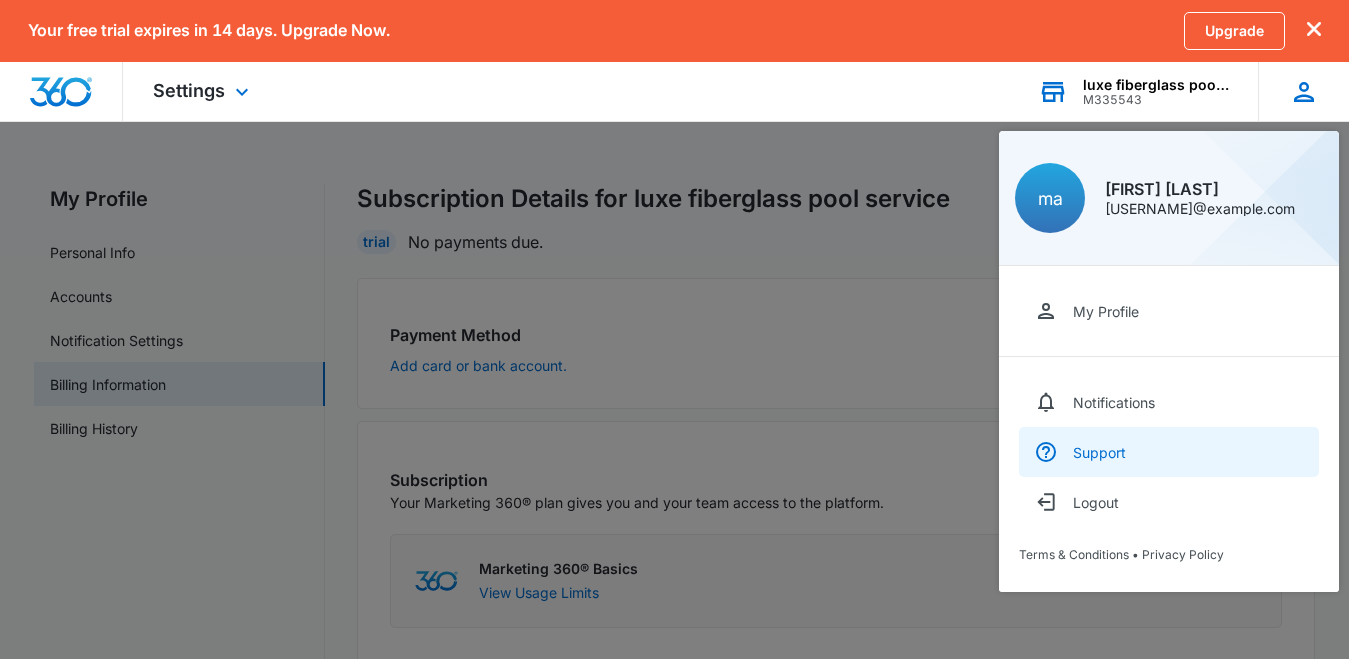 click on "Support" at bounding box center (1099, 452) 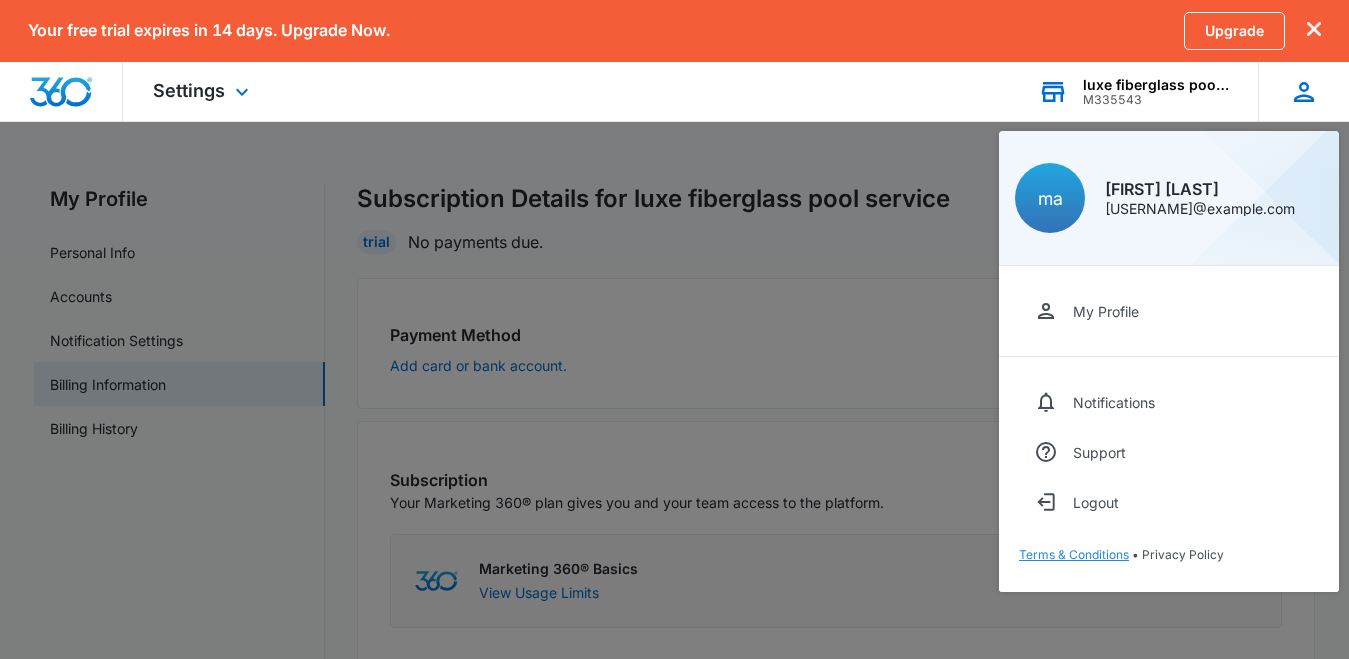 click on "Terms & Conditions" at bounding box center (1074, 554) 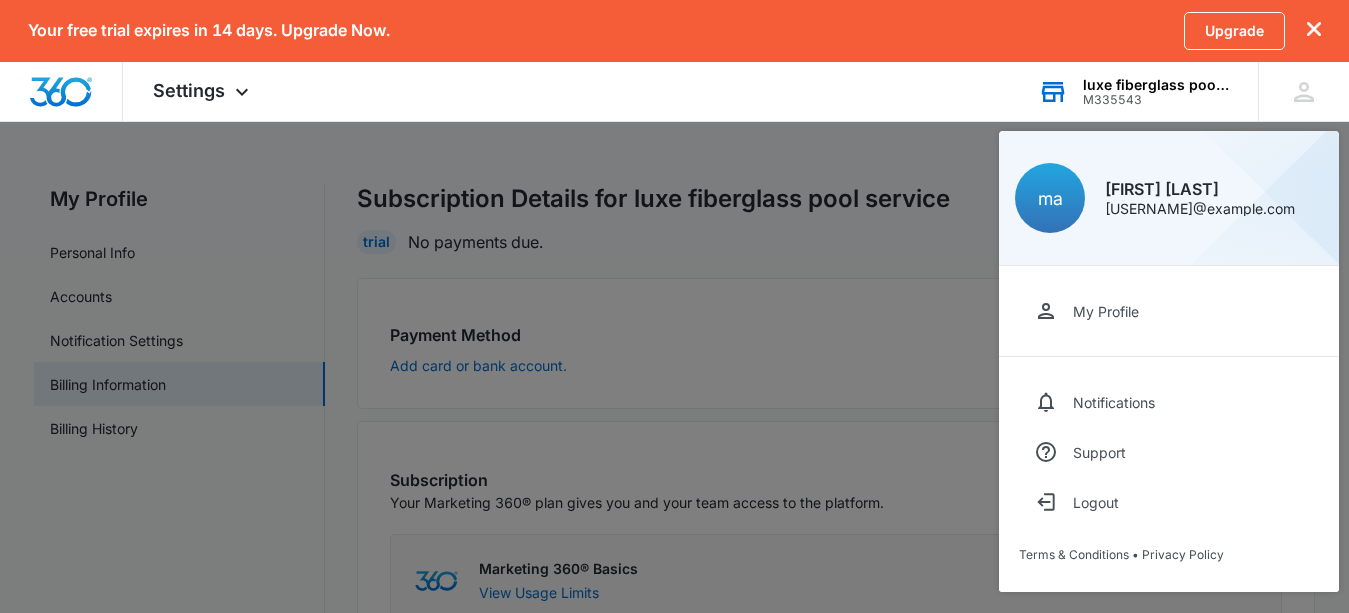 click at bounding box center [674, 306] 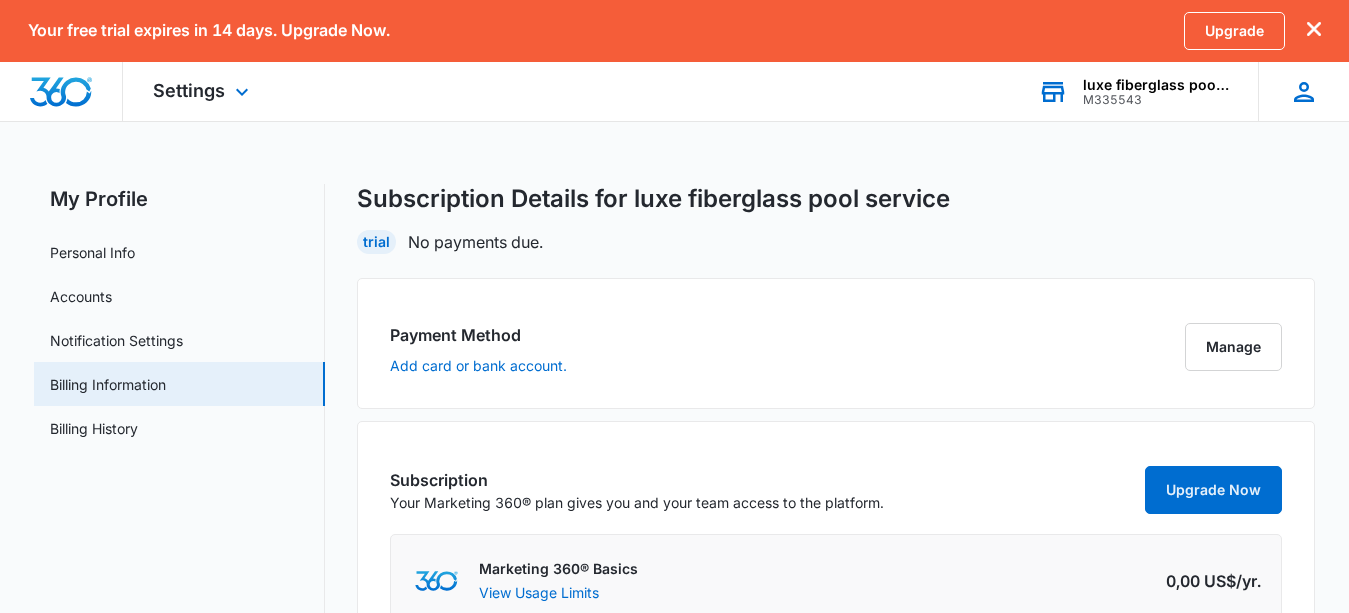 click on "[FIRST] [LAST] [USERNAME]@example.com My Profile Notifications Support Logout Terms & Conditions   •   Privacy Policy" at bounding box center [1303, 91] 